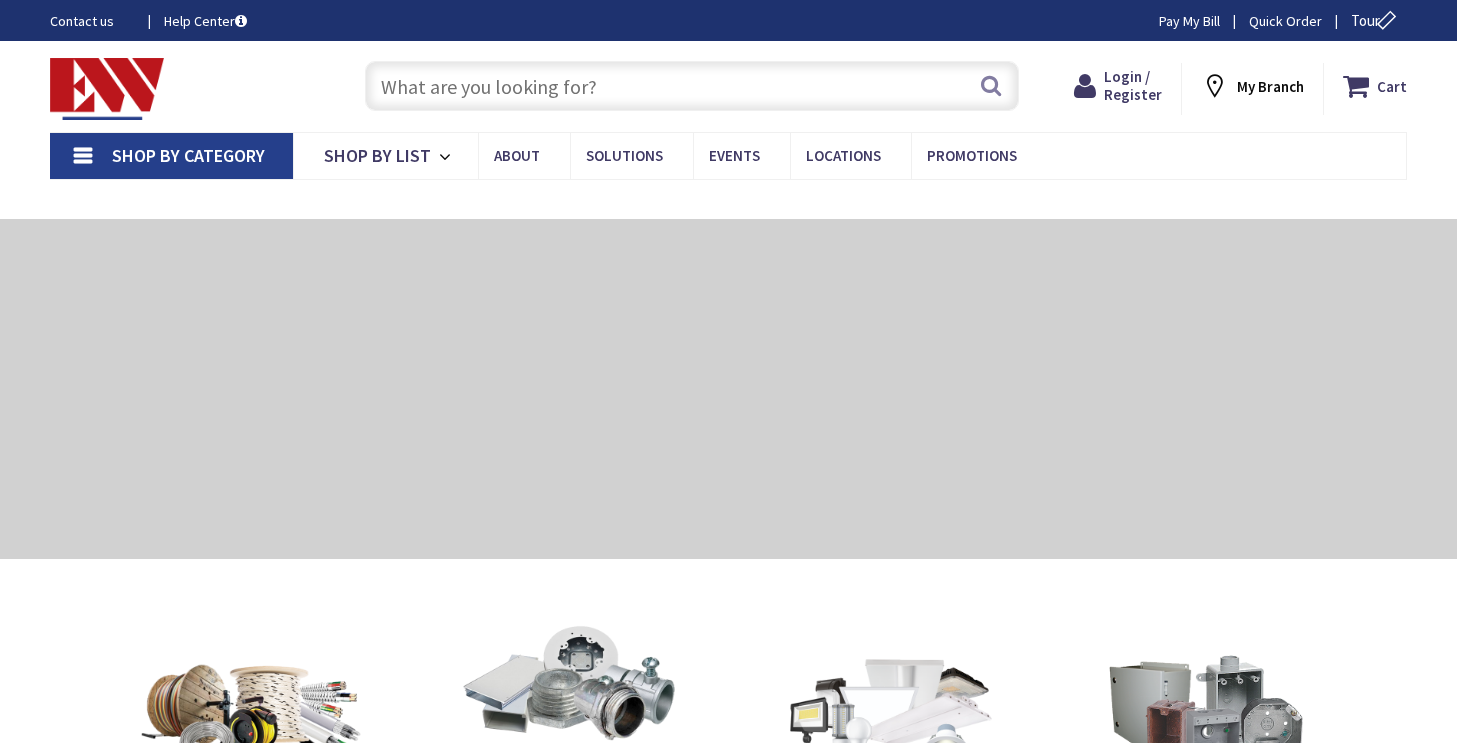 scroll, scrollTop: 0, scrollLeft: 0, axis: both 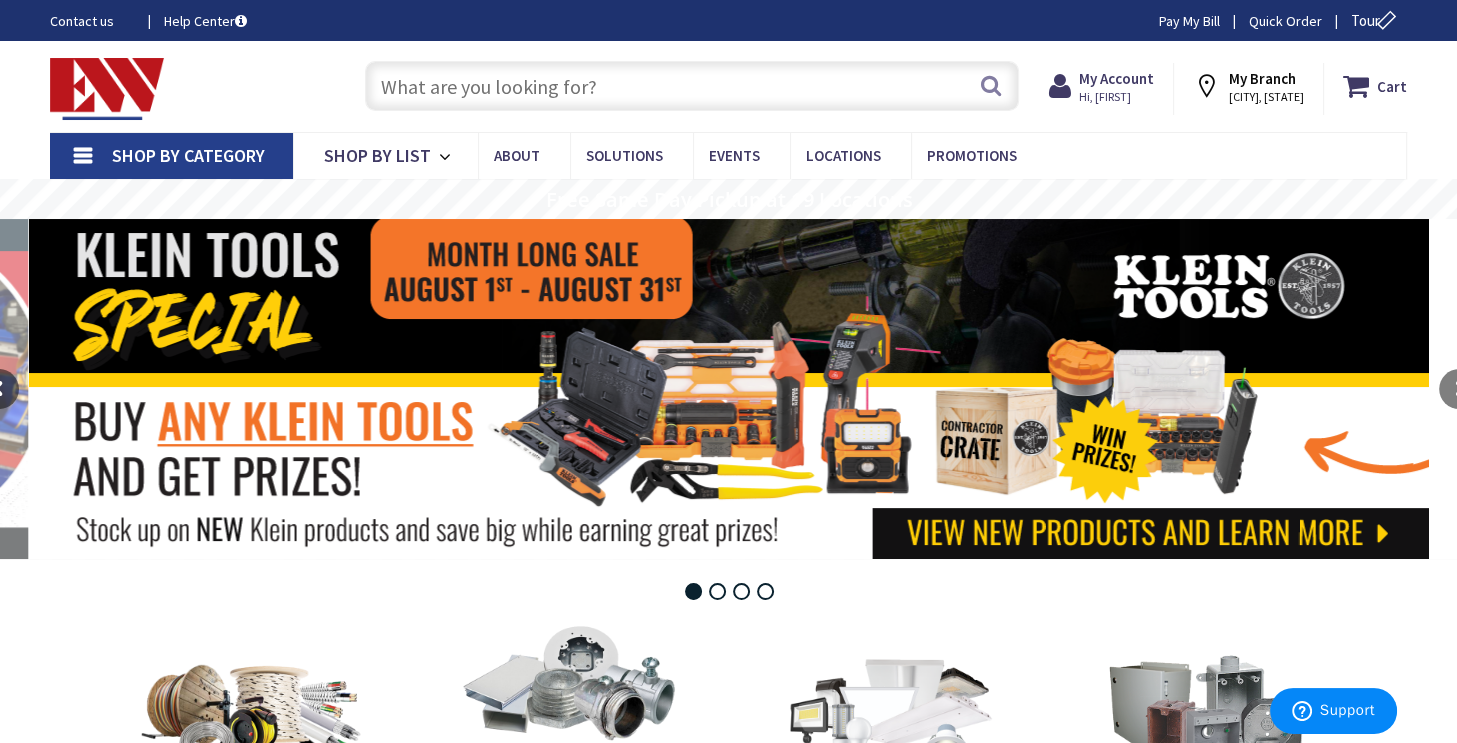 click at bounding box center (692, 86) 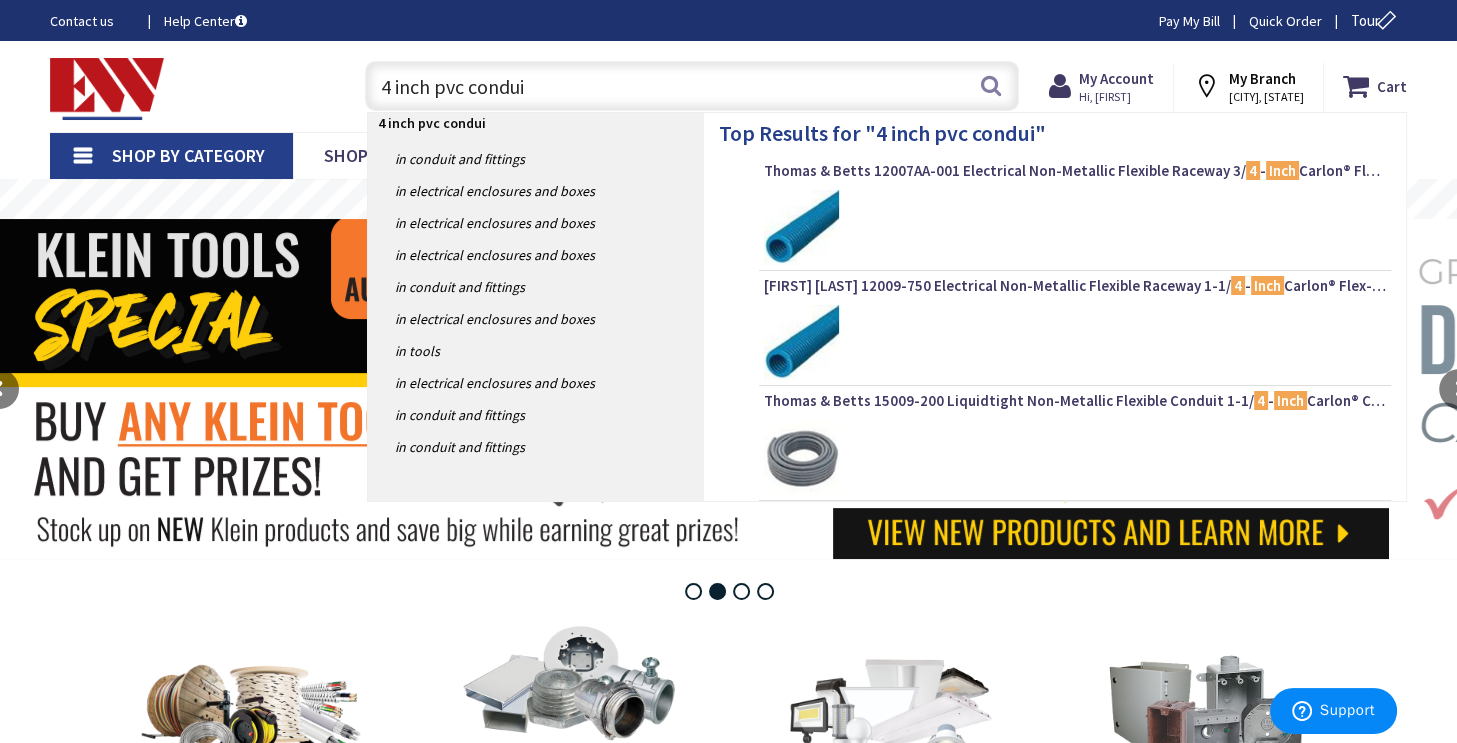 type on "4 inch pvc conduit" 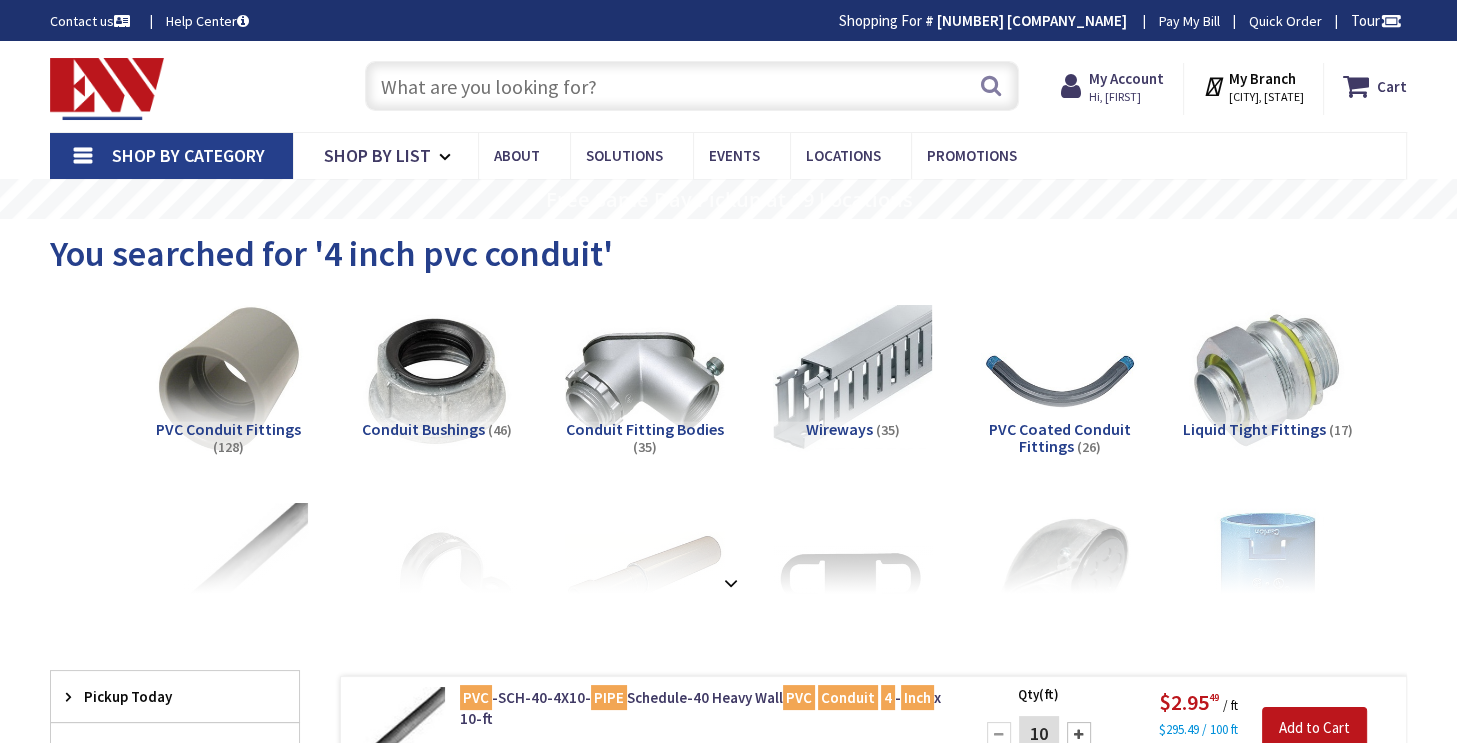 scroll, scrollTop: 400, scrollLeft: 0, axis: vertical 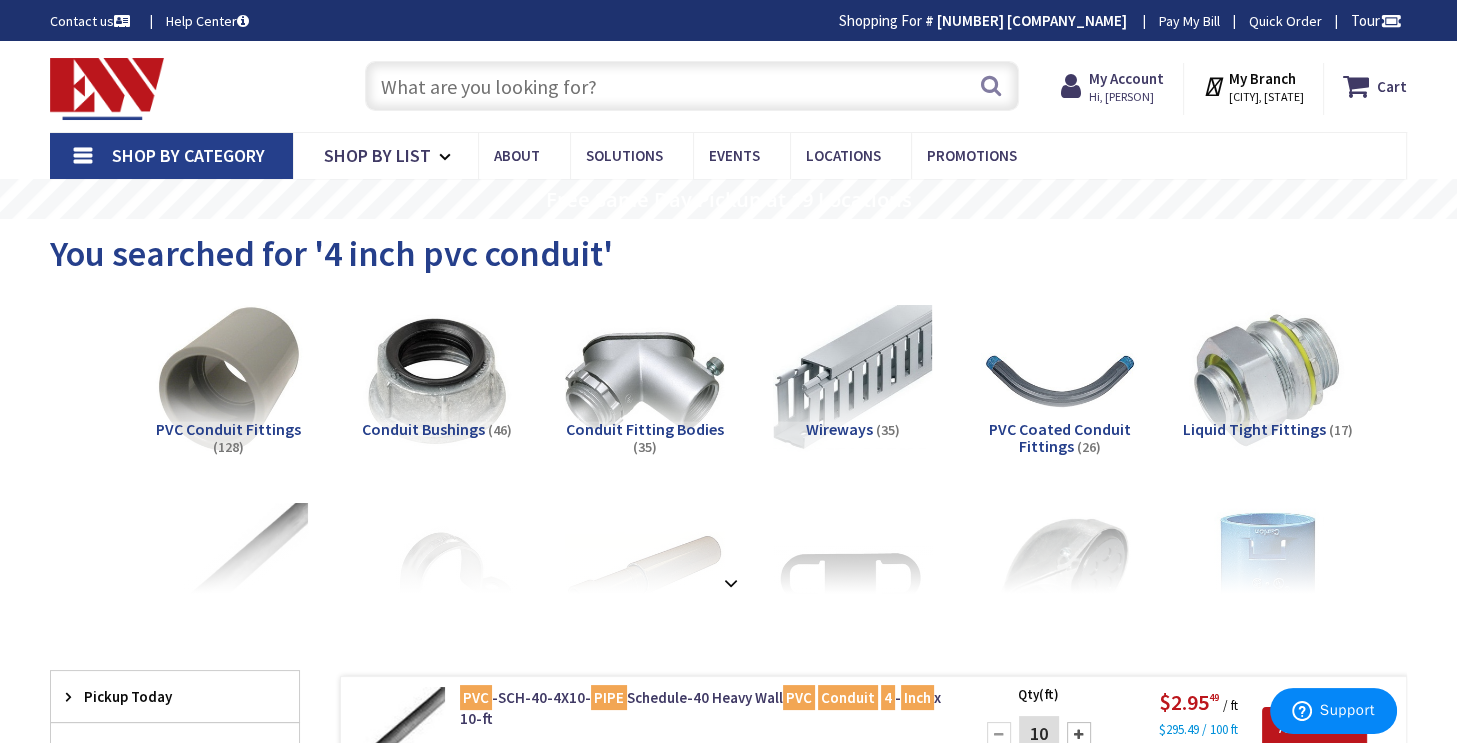 click at bounding box center (692, 86) 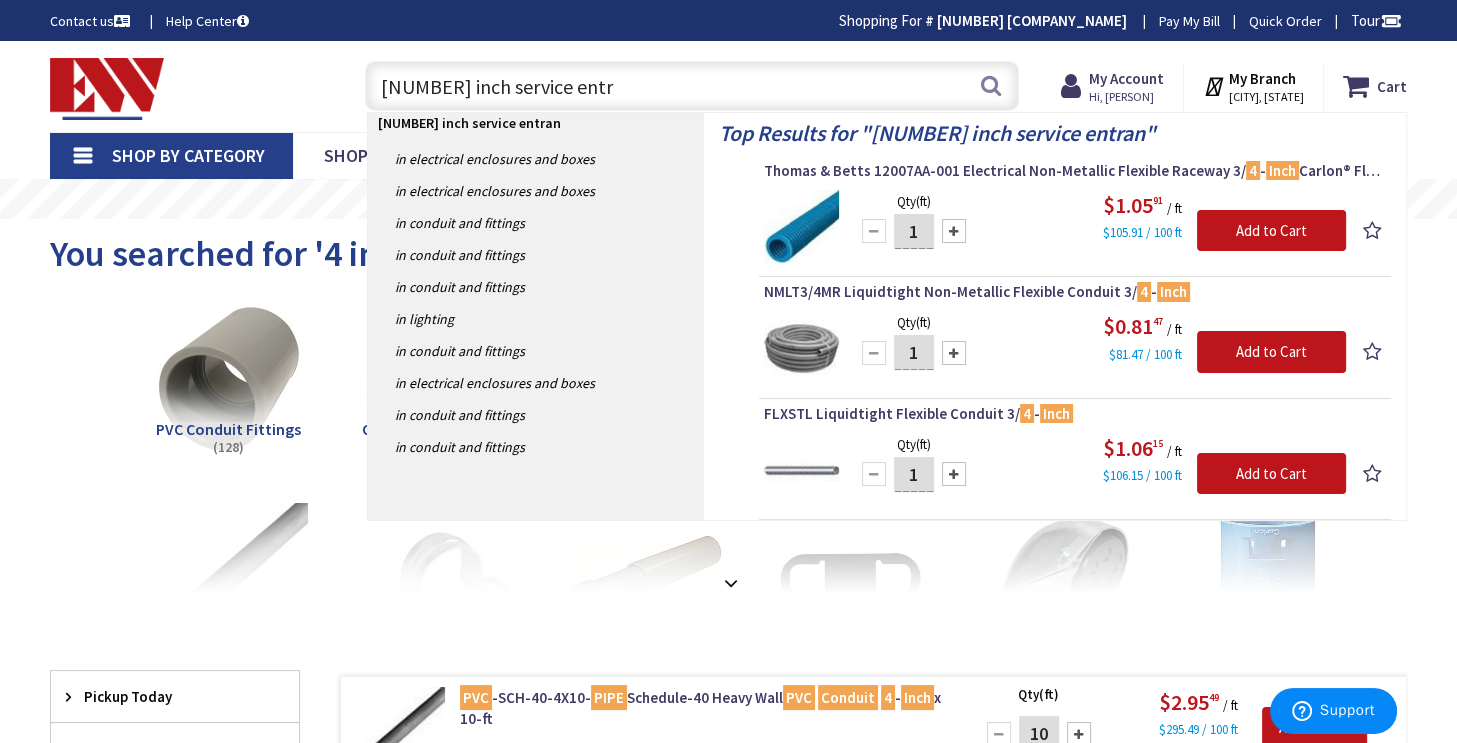 type on "4 inch service entrance" 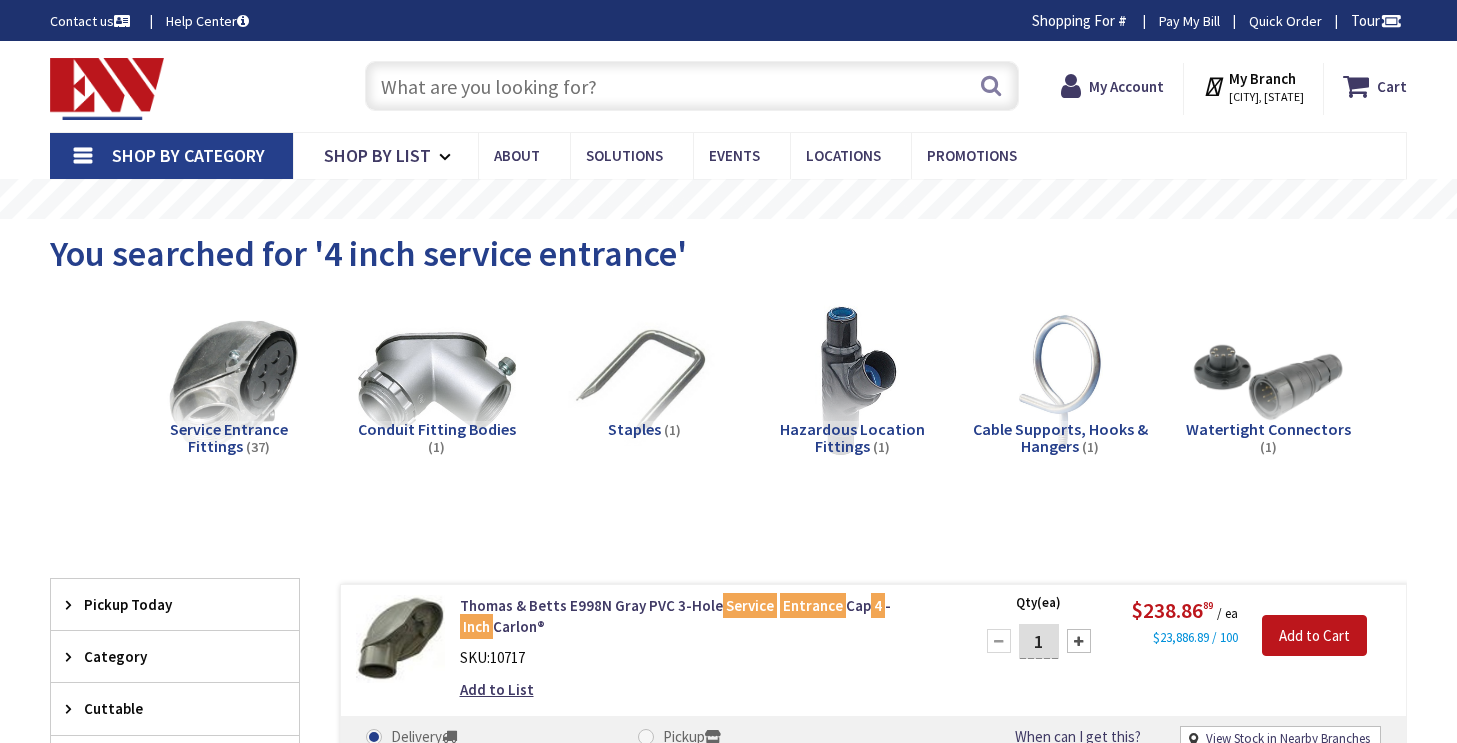 scroll, scrollTop: 0, scrollLeft: 0, axis: both 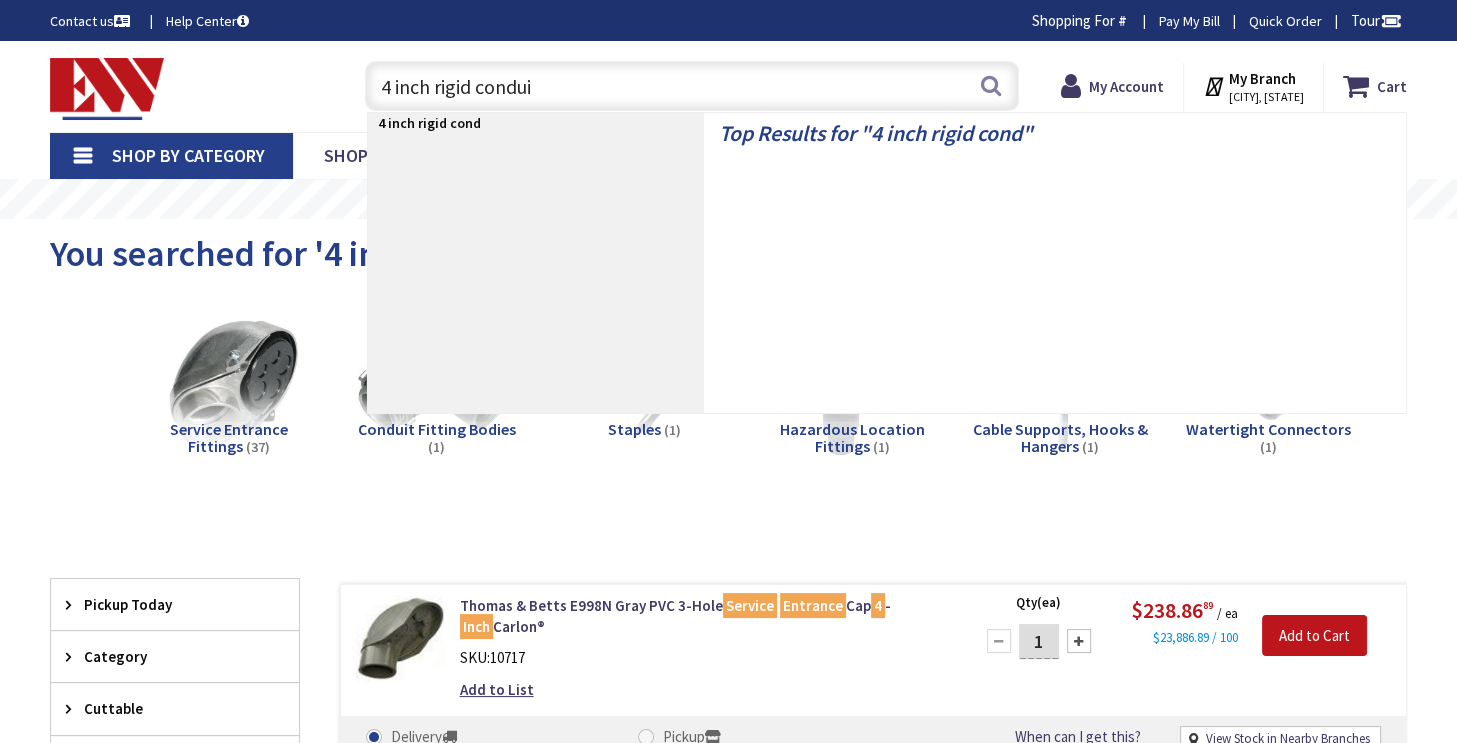 type on "4 inch rigid conduit" 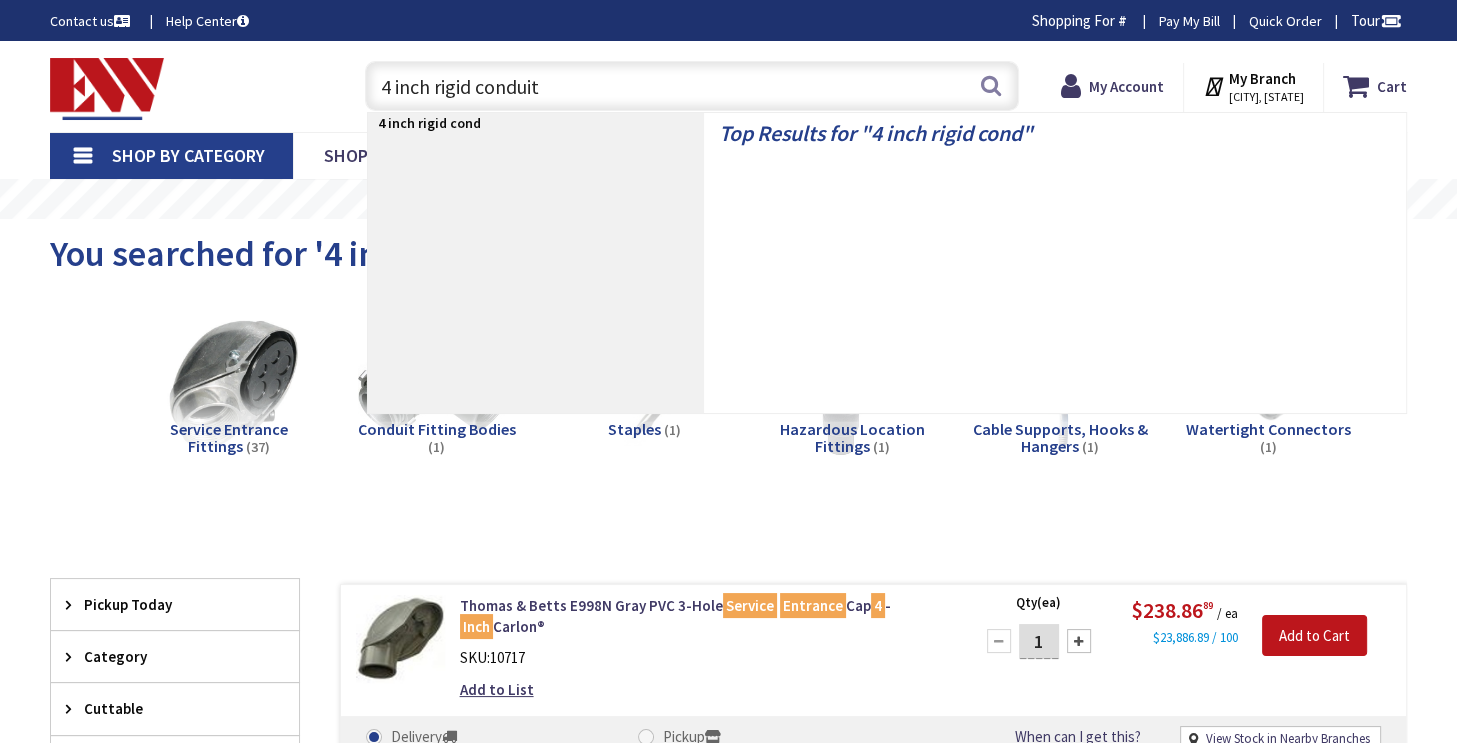 scroll, scrollTop: 0, scrollLeft: 0, axis: both 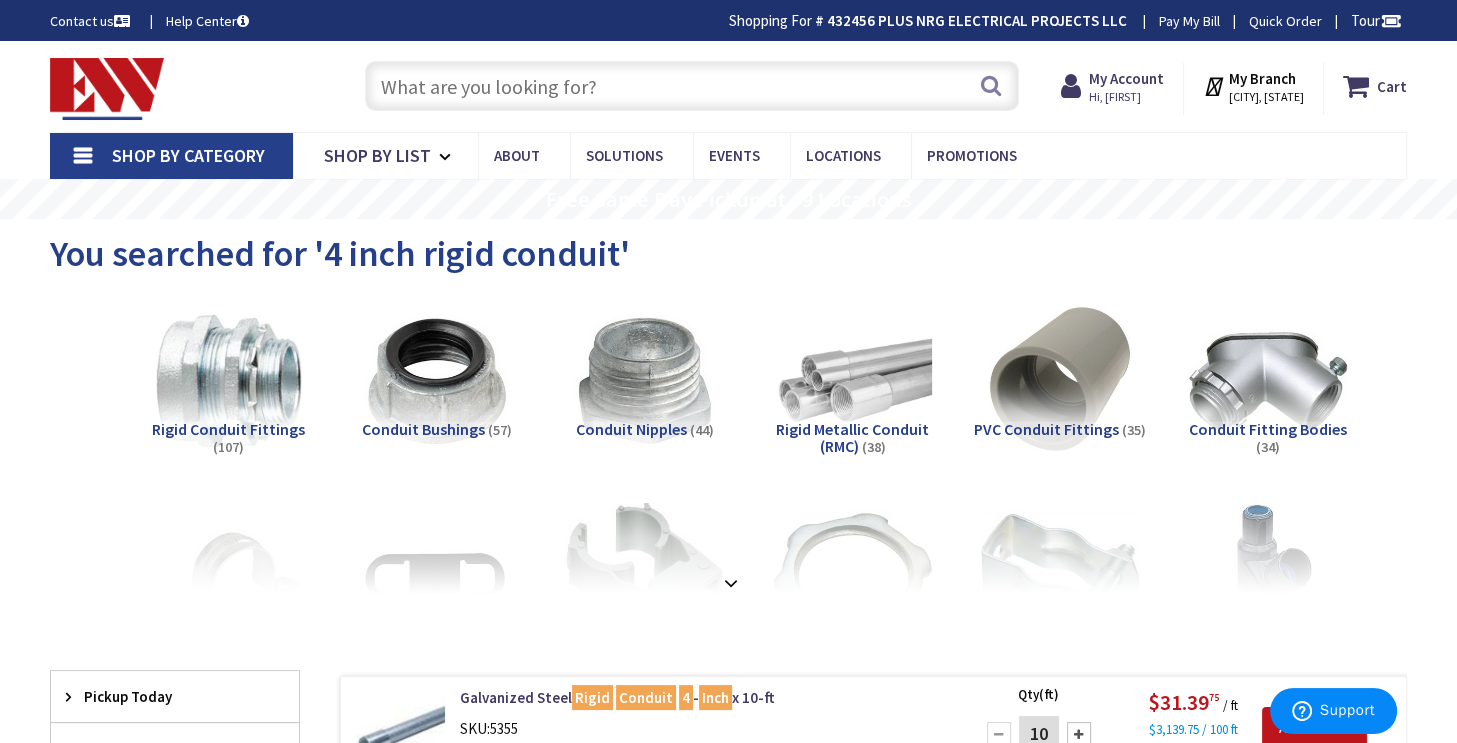 click at bounding box center [692, 86] 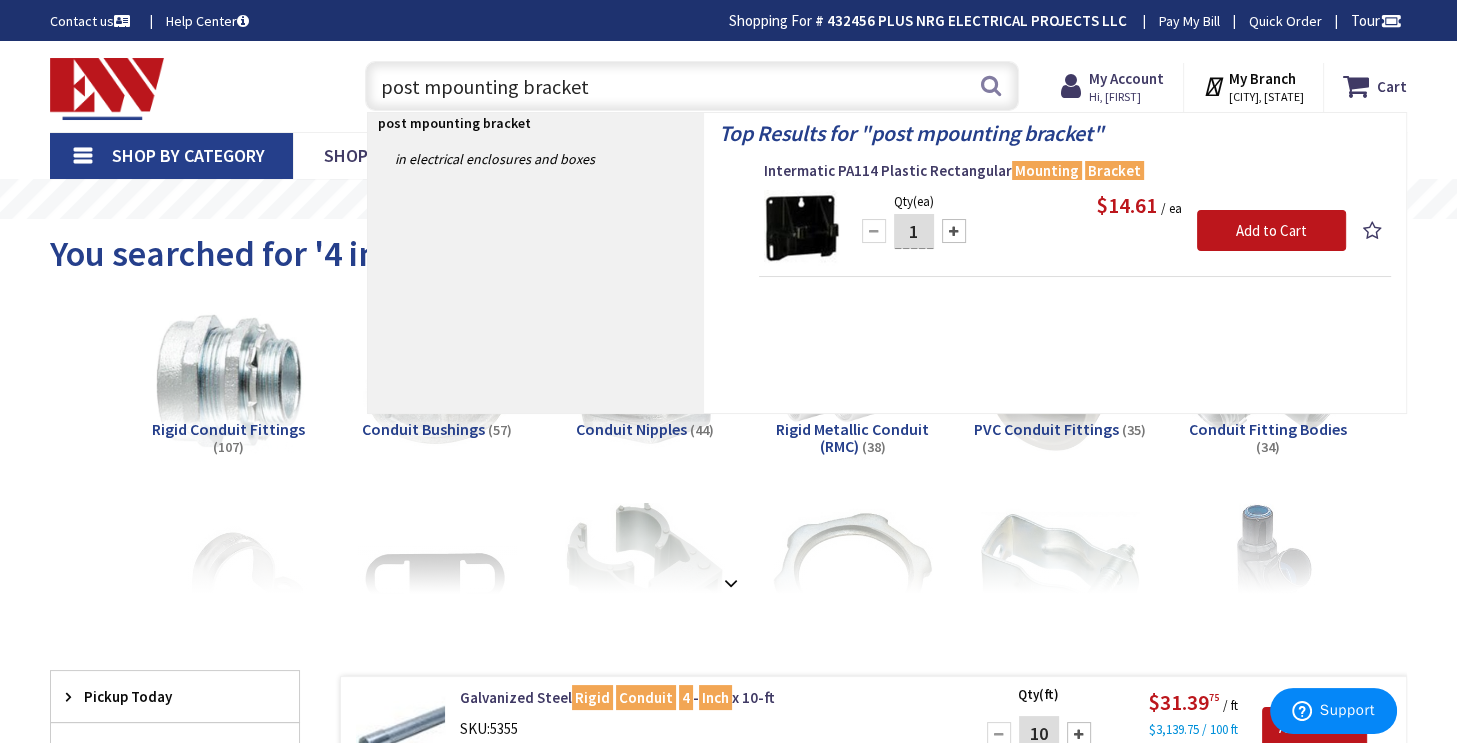 click on "post mpounting bracket" at bounding box center (692, 86) 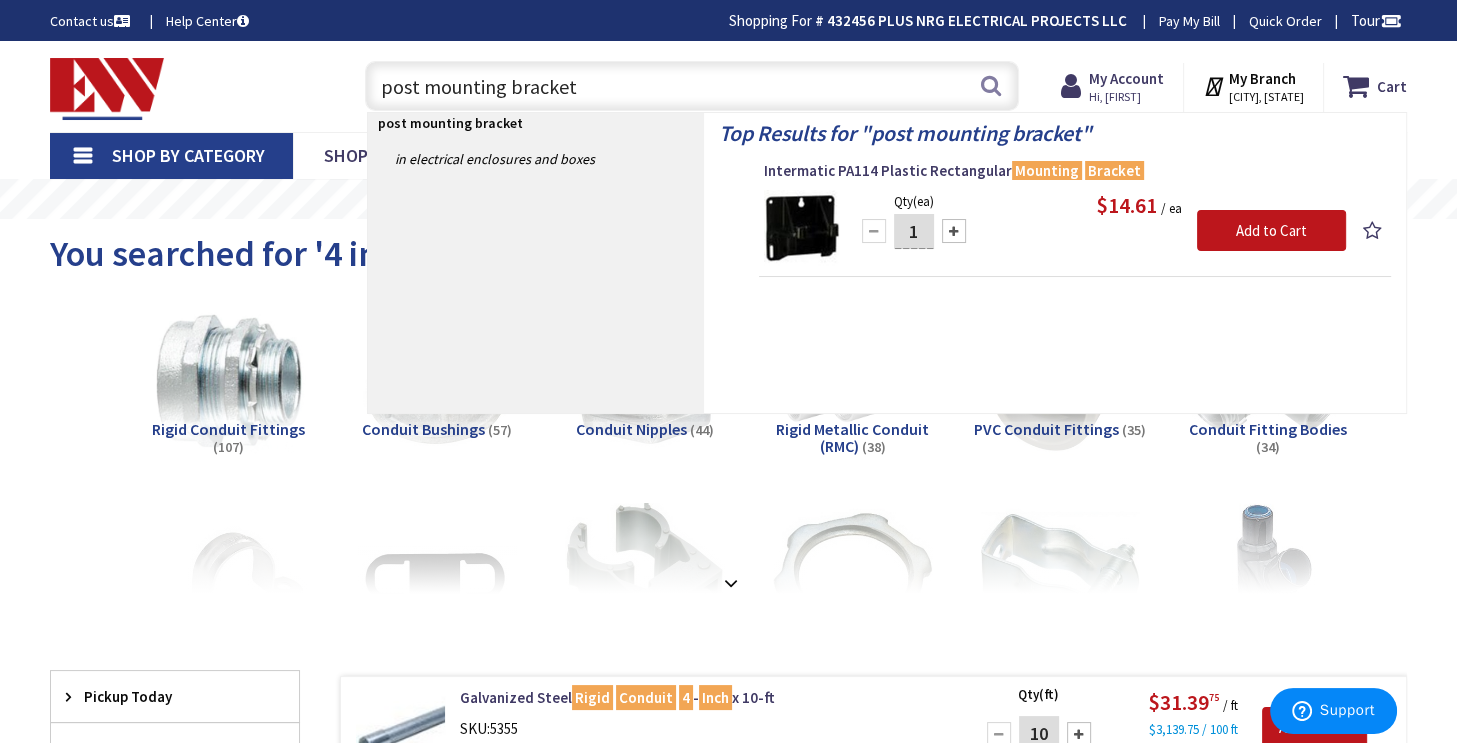 click on "post mounting bracket" at bounding box center [692, 86] 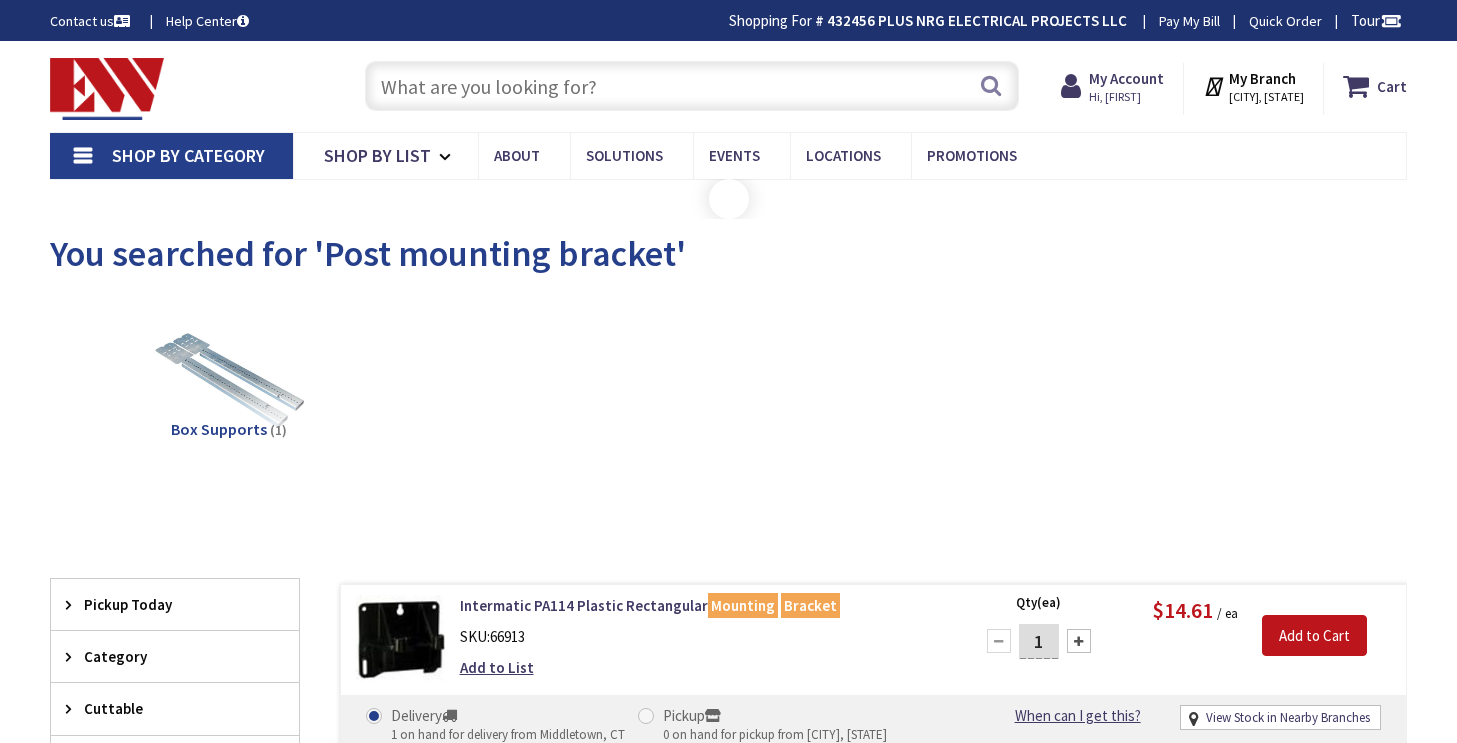 scroll, scrollTop: 0, scrollLeft: 0, axis: both 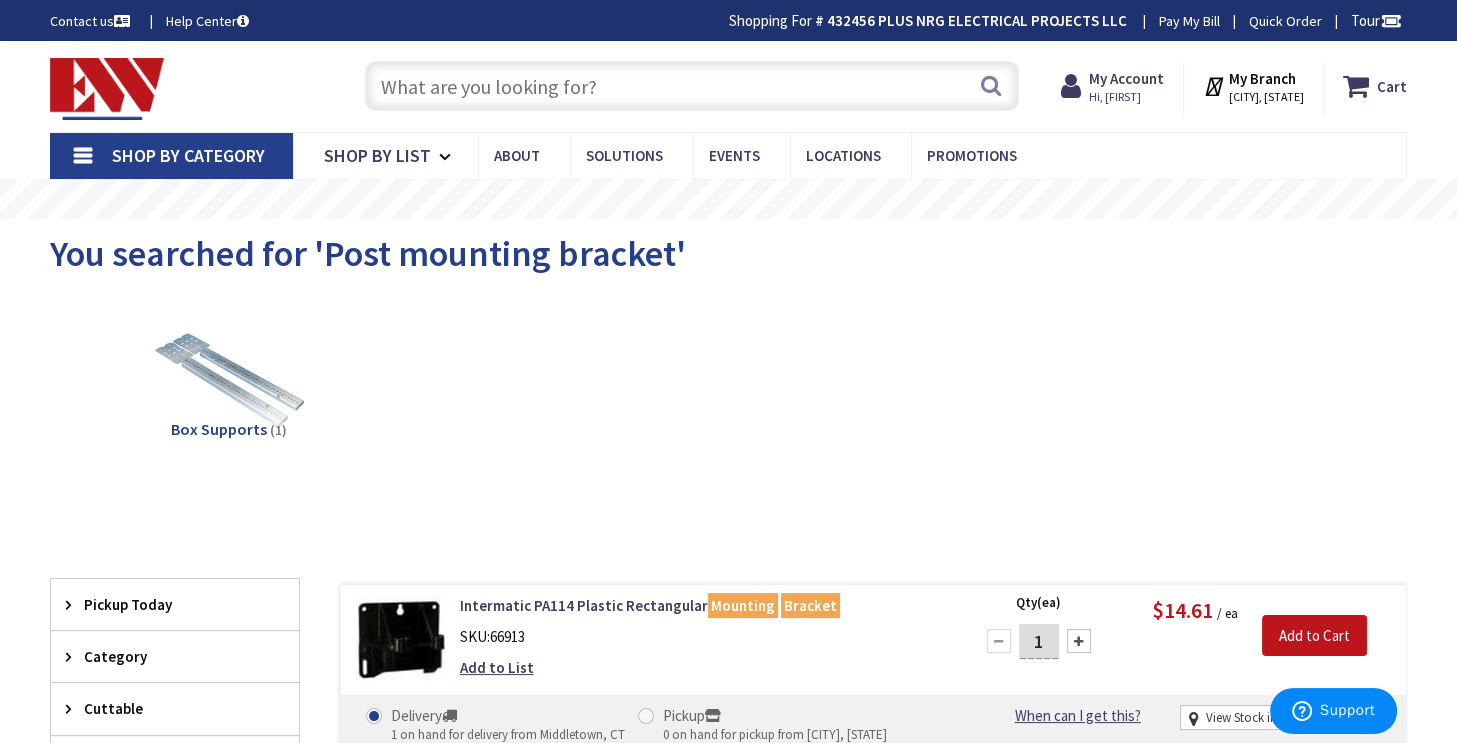 click on "You searched for 'Post mounting bracket'" at bounding box center [368, 253] 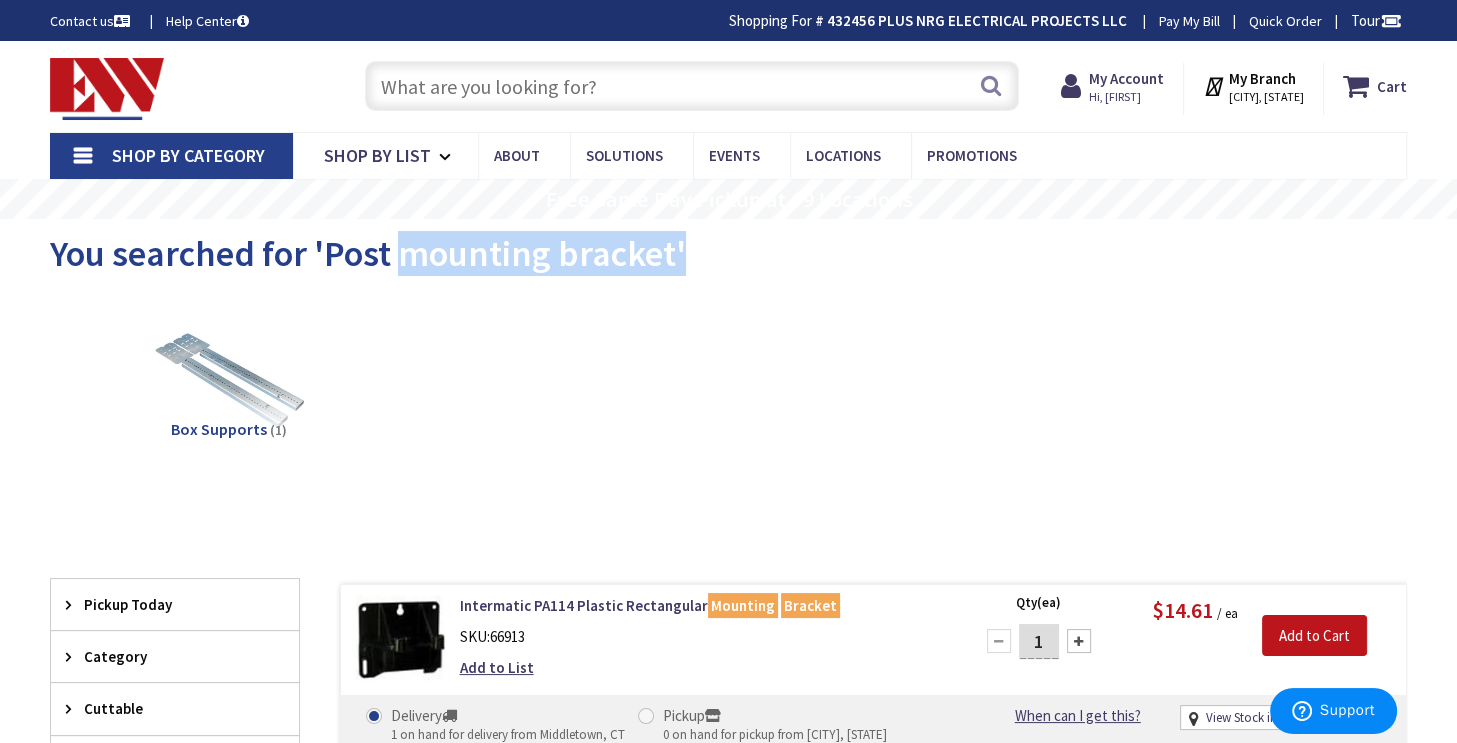 drag, startPoint x: 427, startPoint y: 255, endPoint x: 592, endPoint y: 276, distance: 166.331 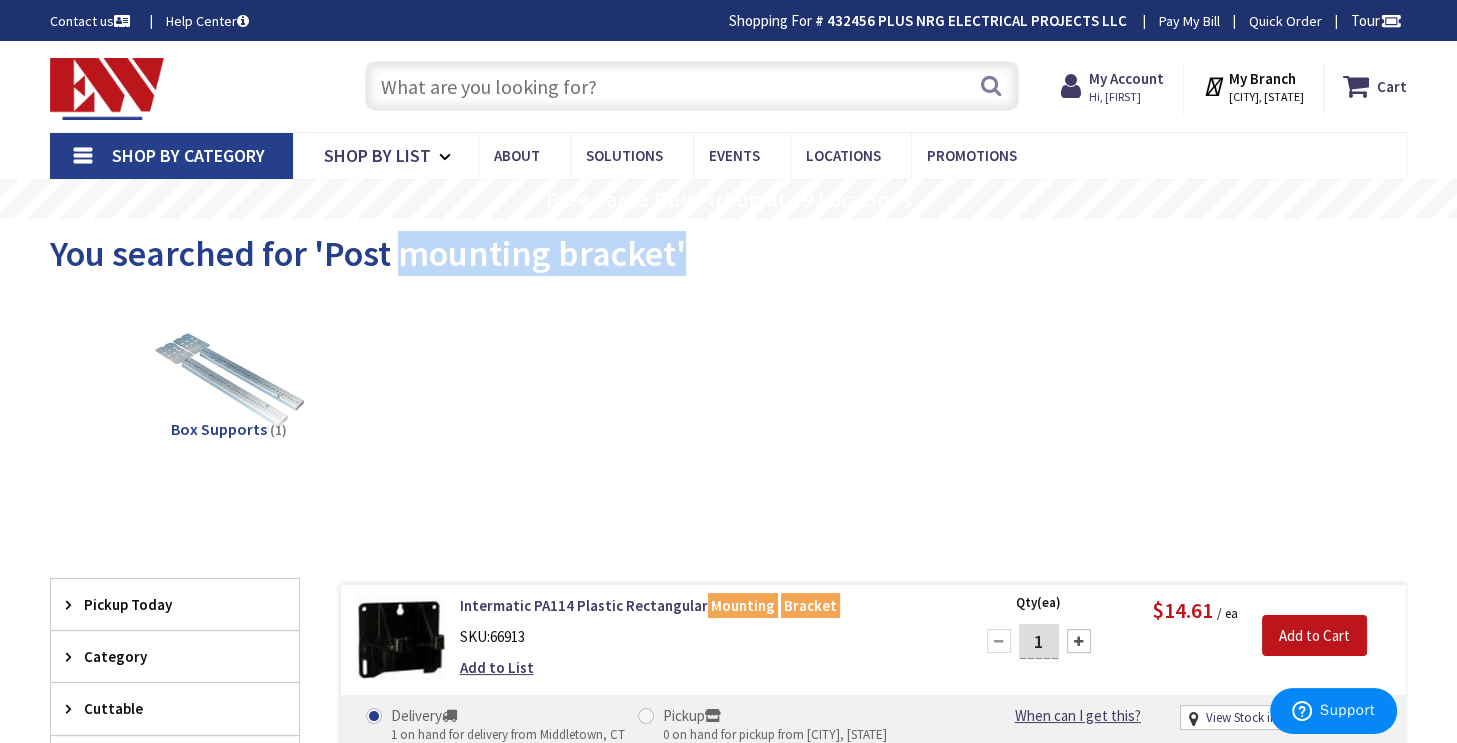copy on "mounting bracket'
View Subcategories" 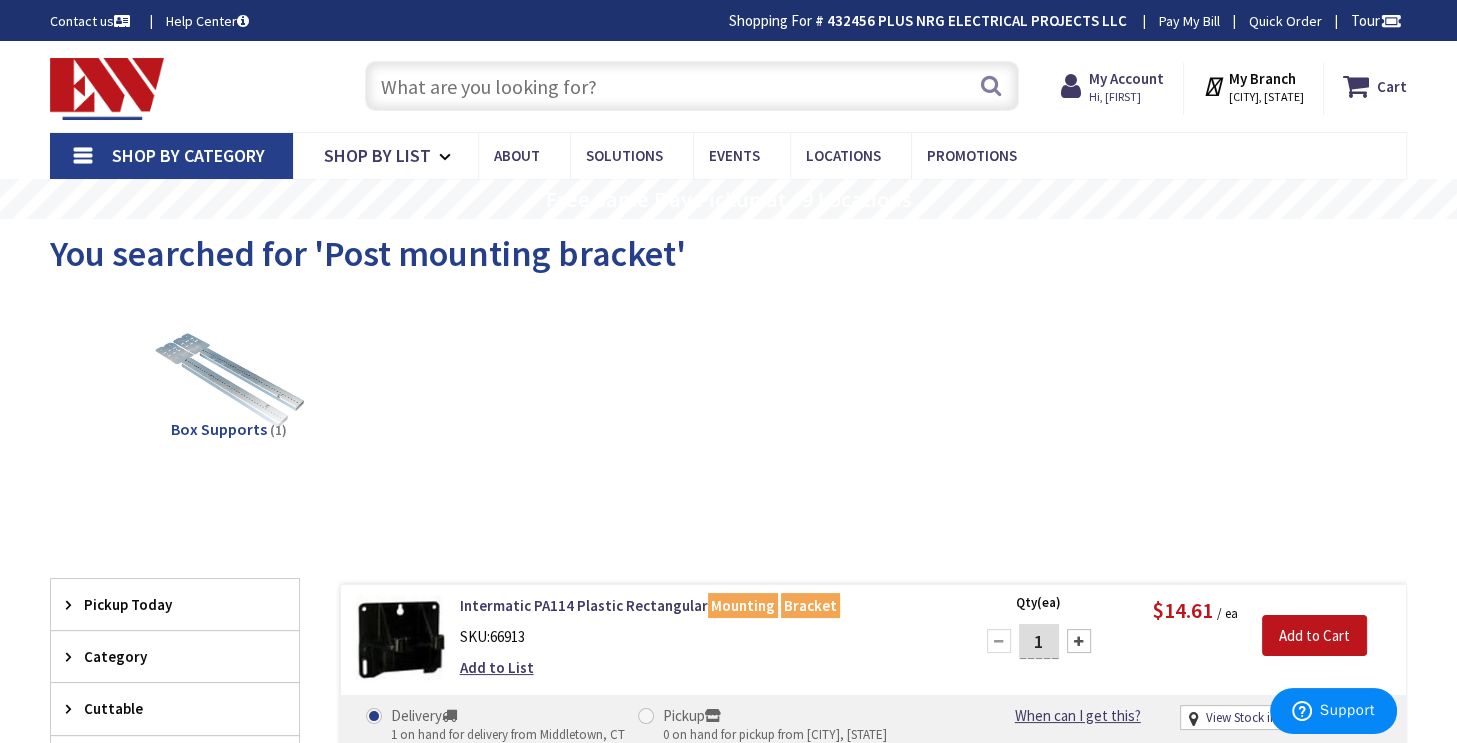 click at bounding box center [692, 86] 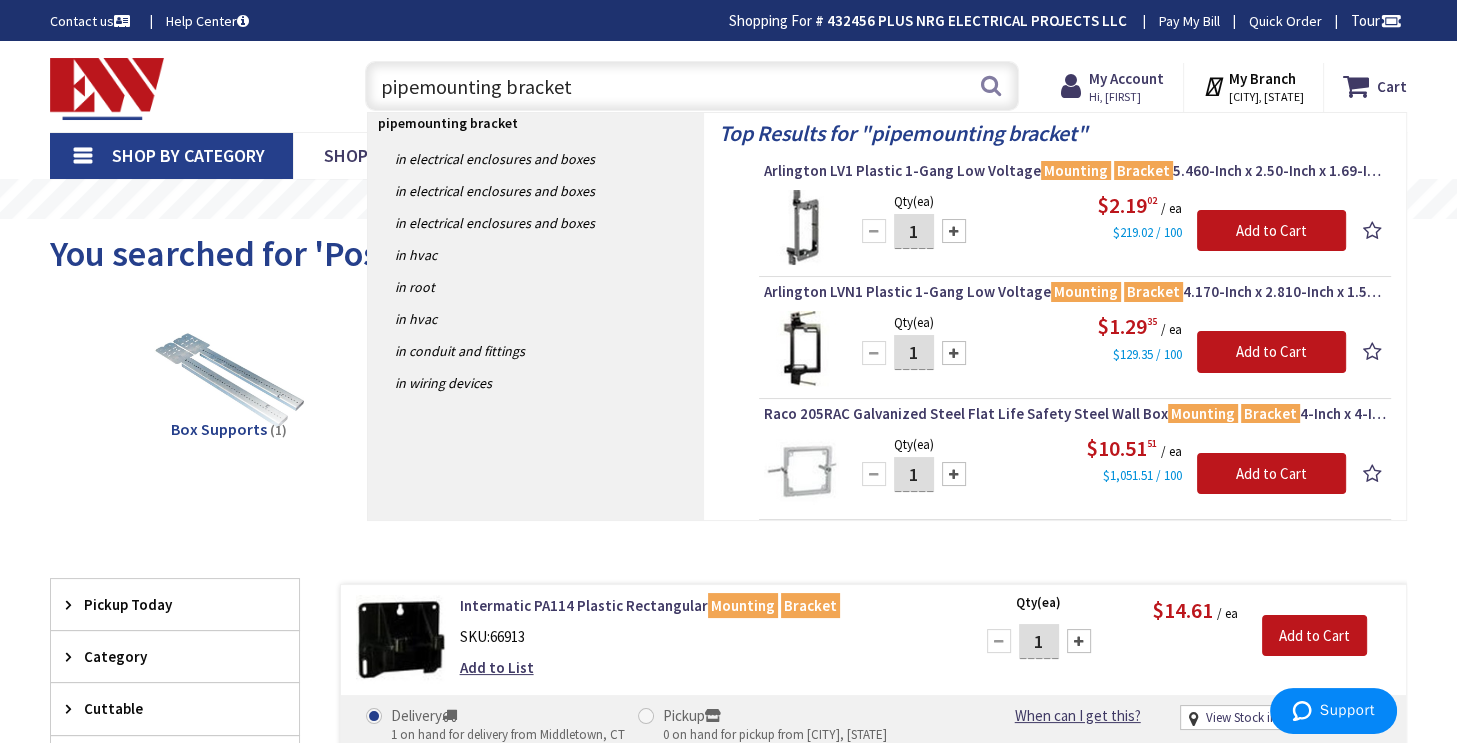 type on "pipe mounting bracket" 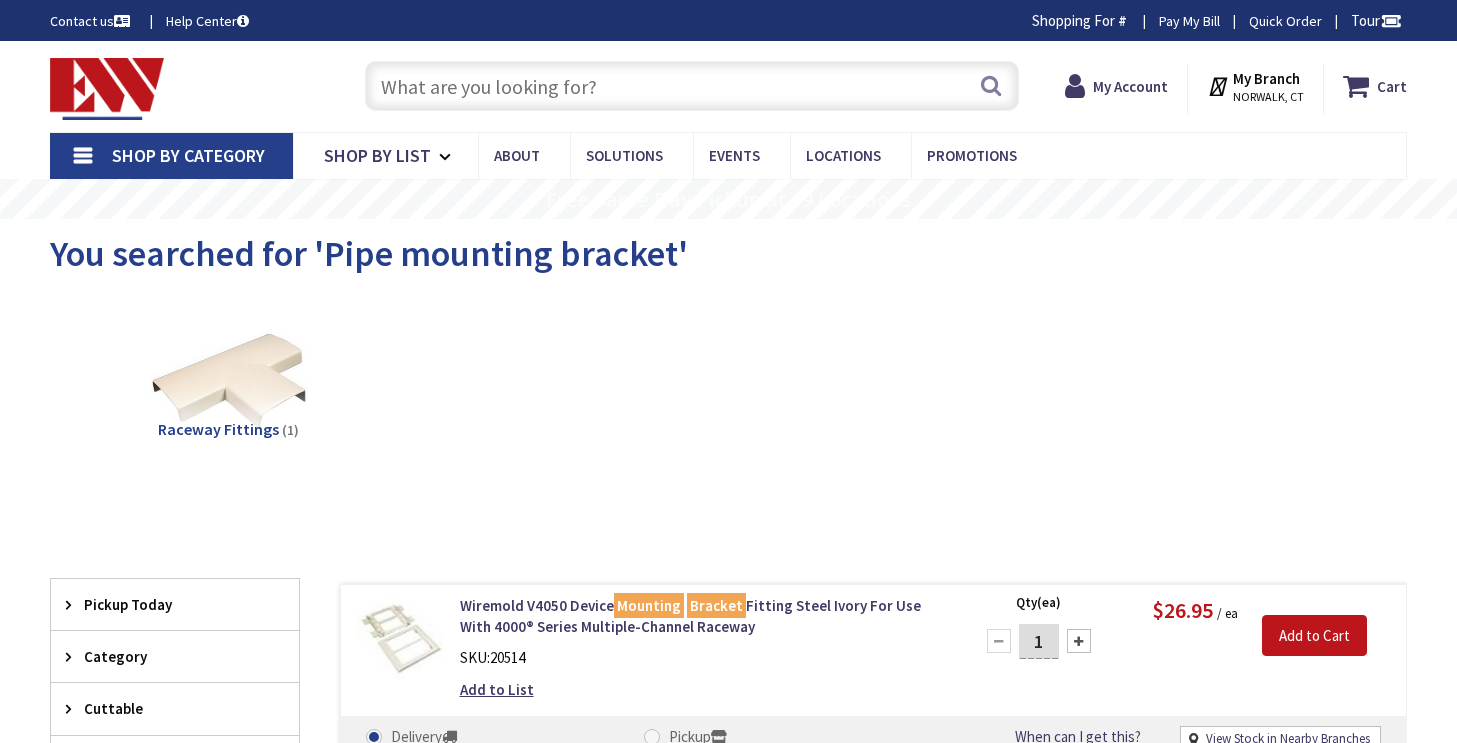 scroll, scrollTop: 0, scrollLeft: 0, axis: both 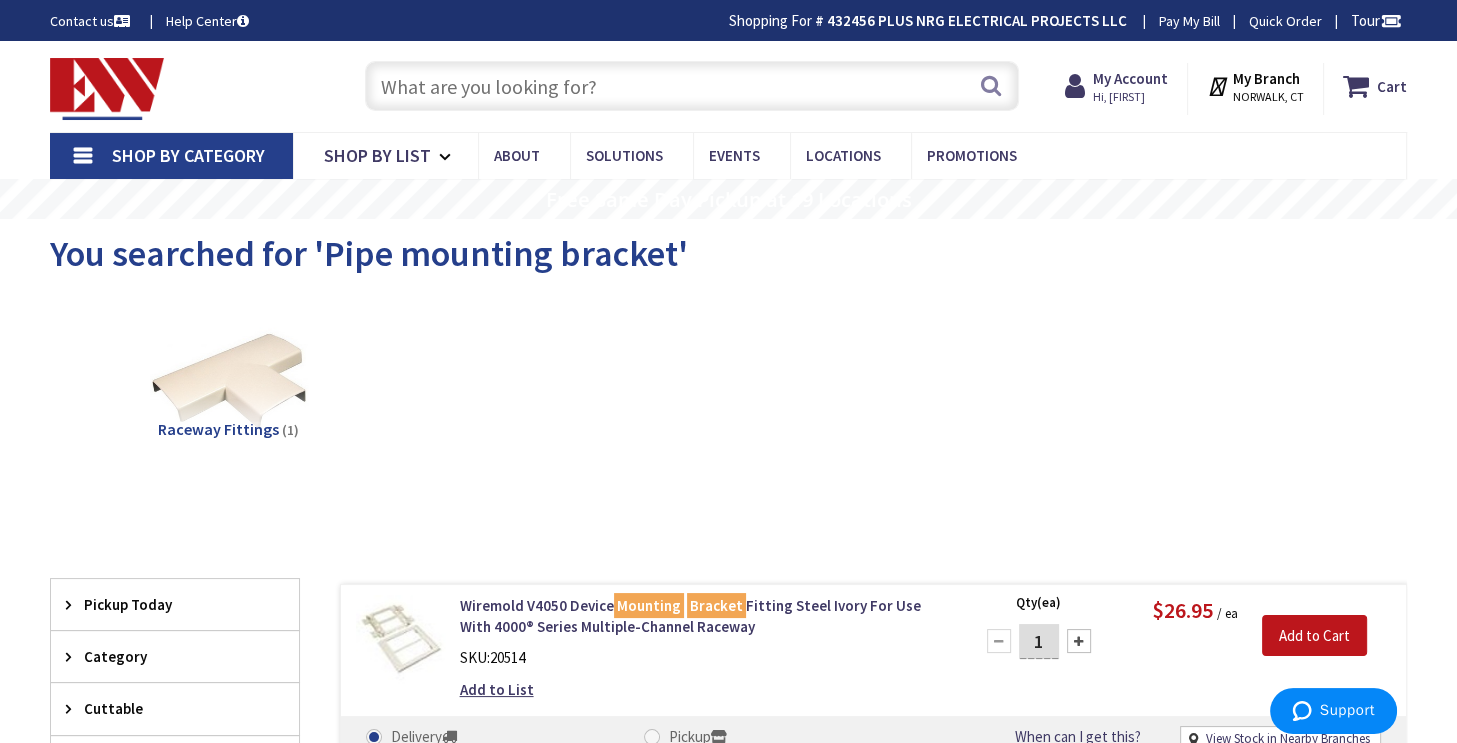 drag, startPoint x: 0, startPoint y: 0, endPoint x: 534, endPoint y: 96, distance: 542.5606 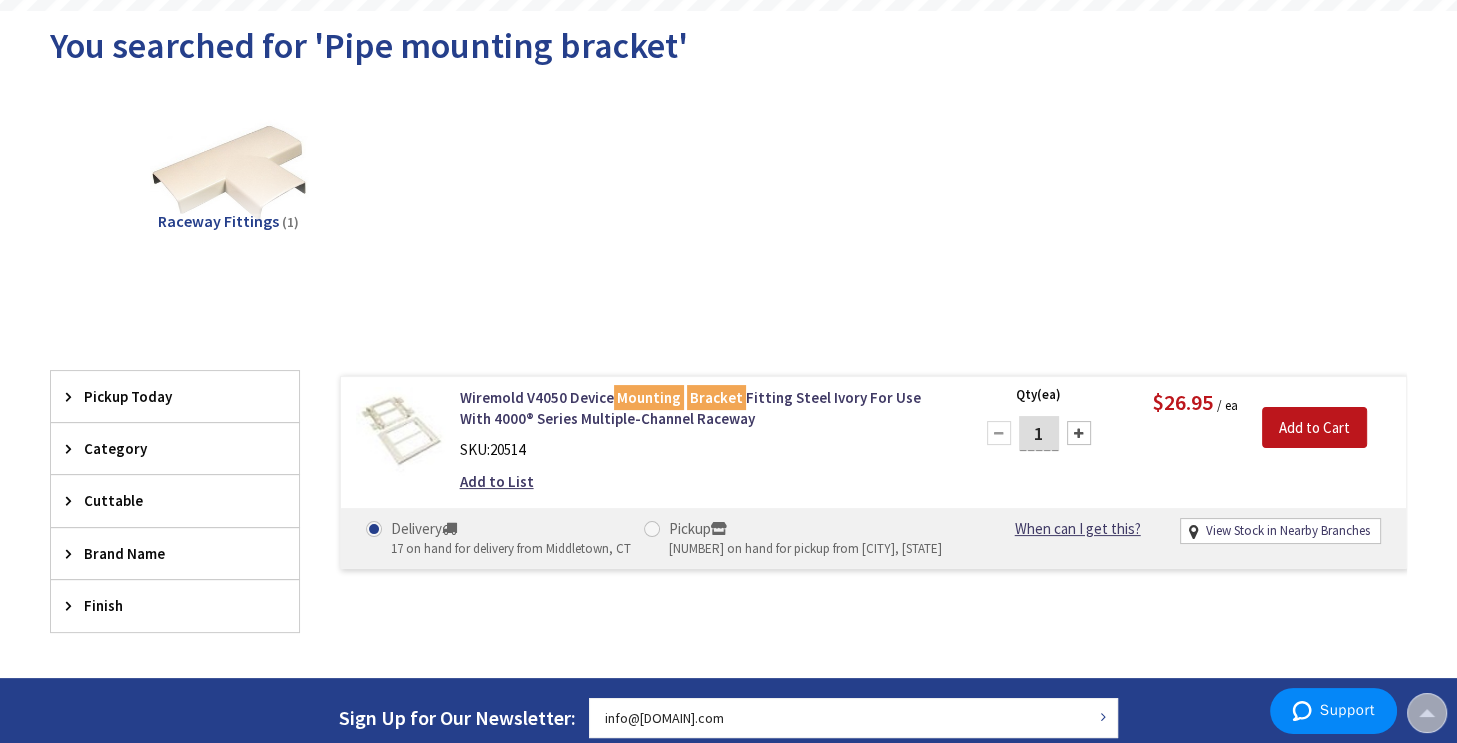 scroll, scrollTop: 0, scrollLeft: 0, axis: both 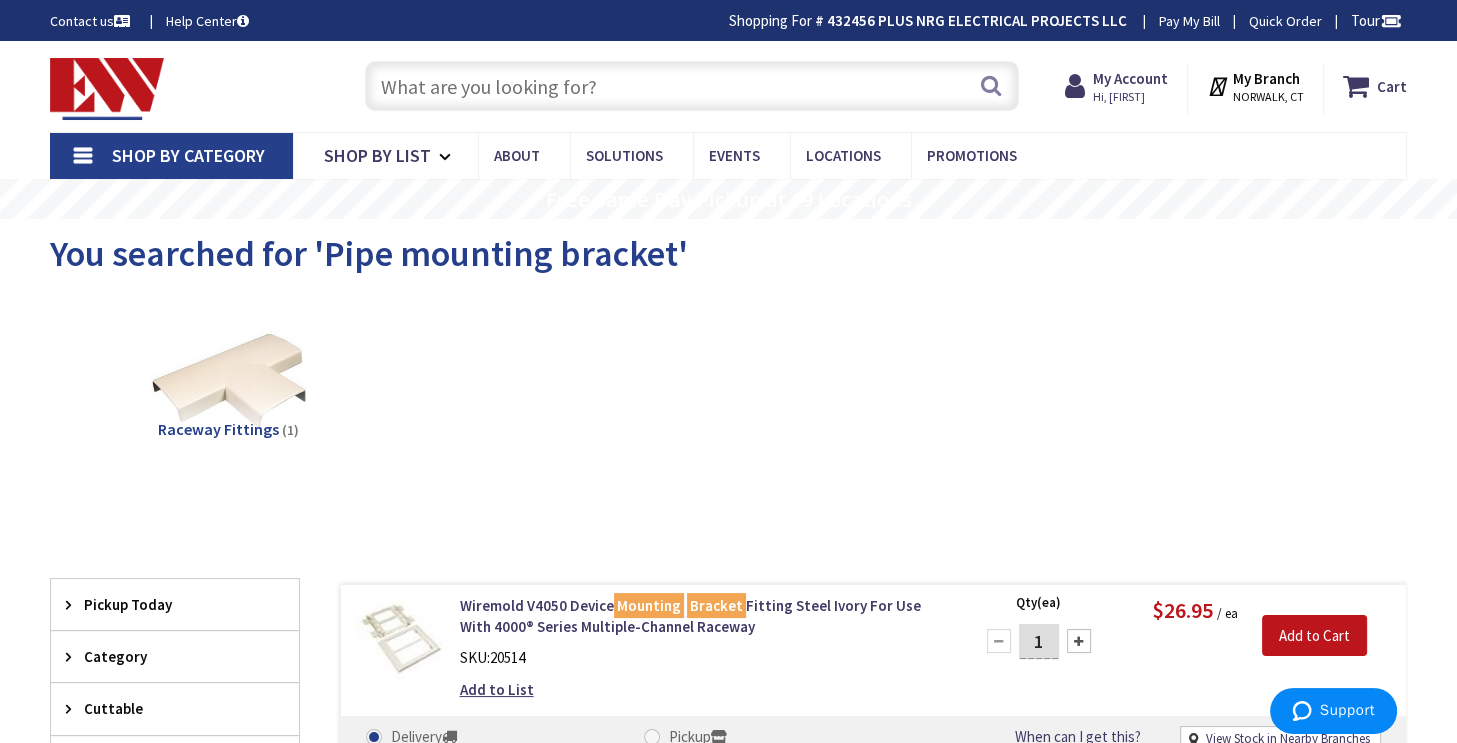 click on "You searched for 'Pipe mounting bracket'" at bounding box center (369, 253) 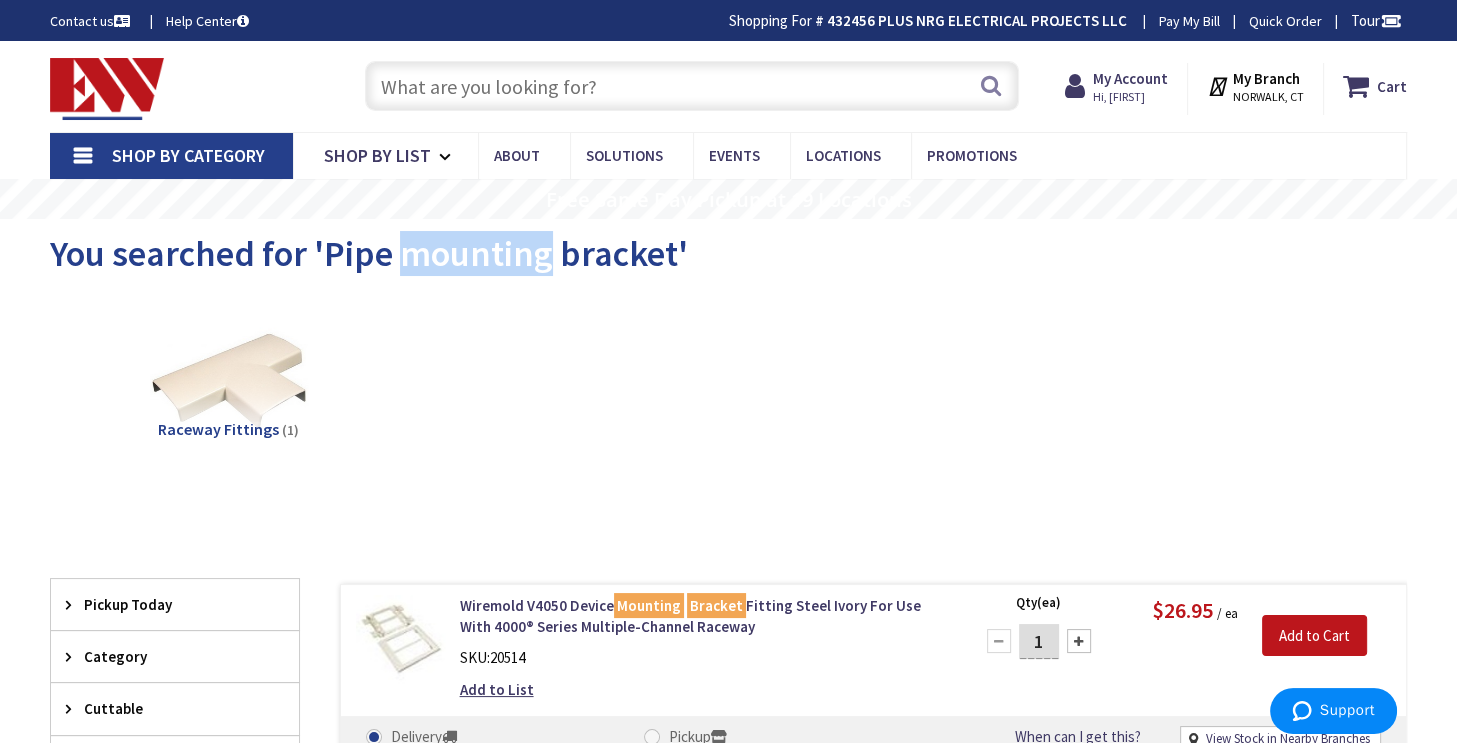 drag, startPoint x: 443, startPoint y: 247, endPoint x: 472, endPoint y: 271, distance: 37.64306 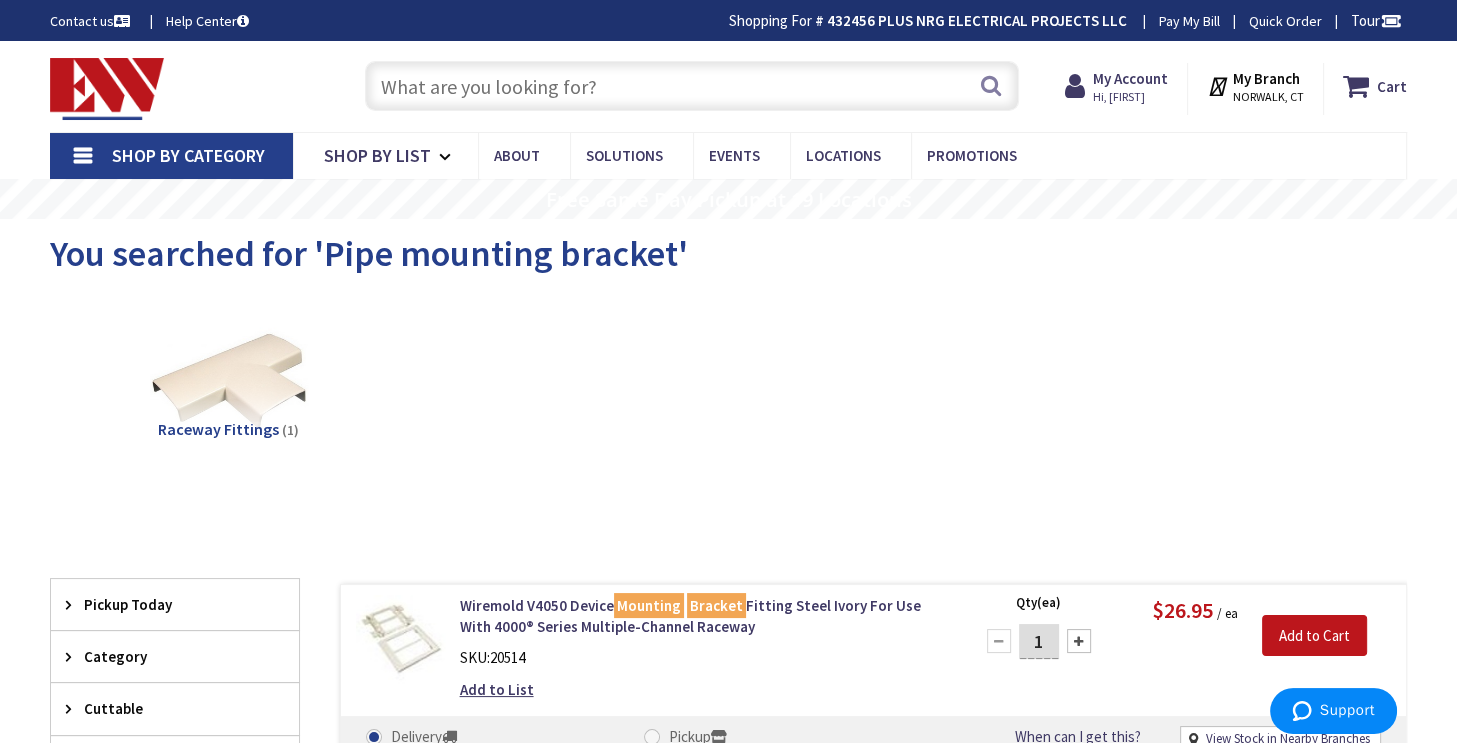 click on "You searched for 'Pipe mounting bracket'" at bounding box center [369, 253] 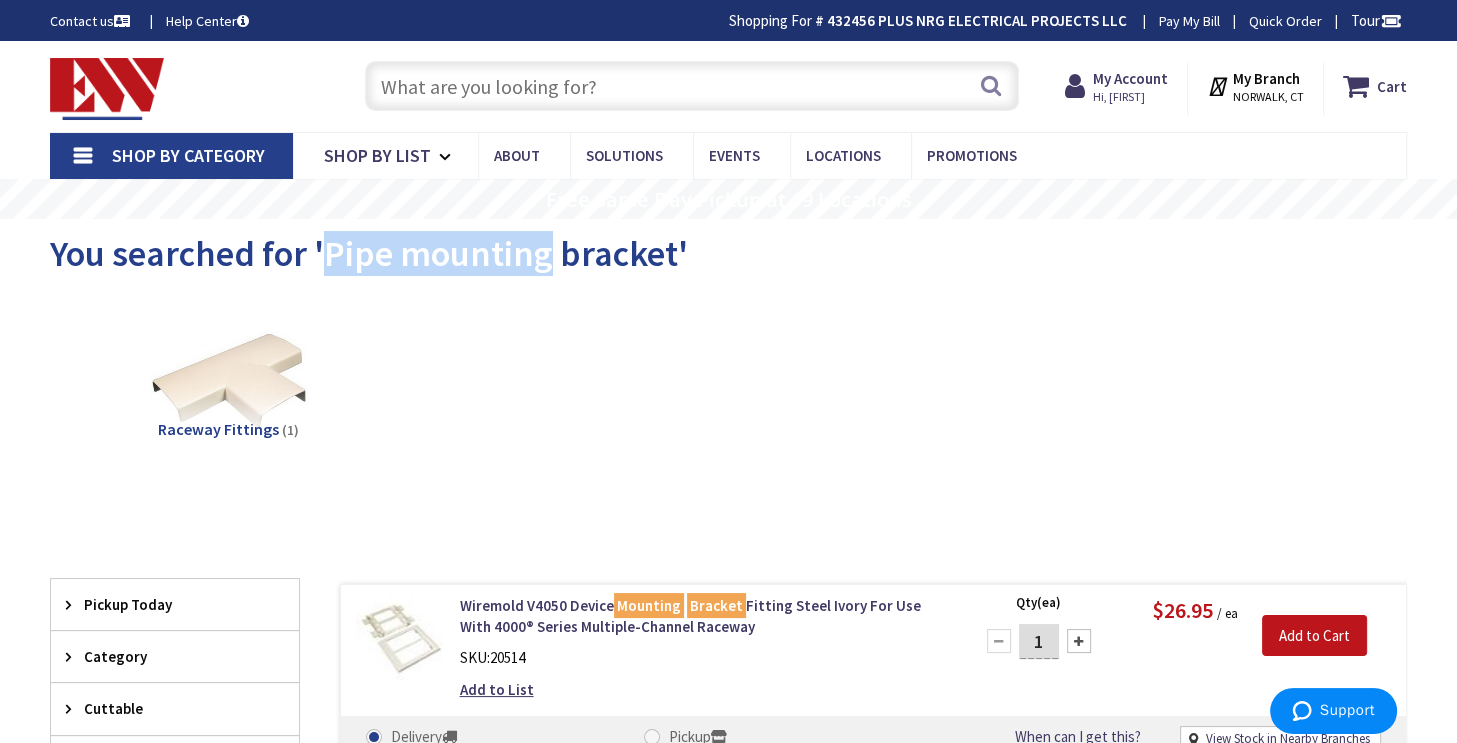 drag, startPoint x: 366, startPoint y: 254, endPoint x: 420, endPoint y: 256, distance: 54.037025 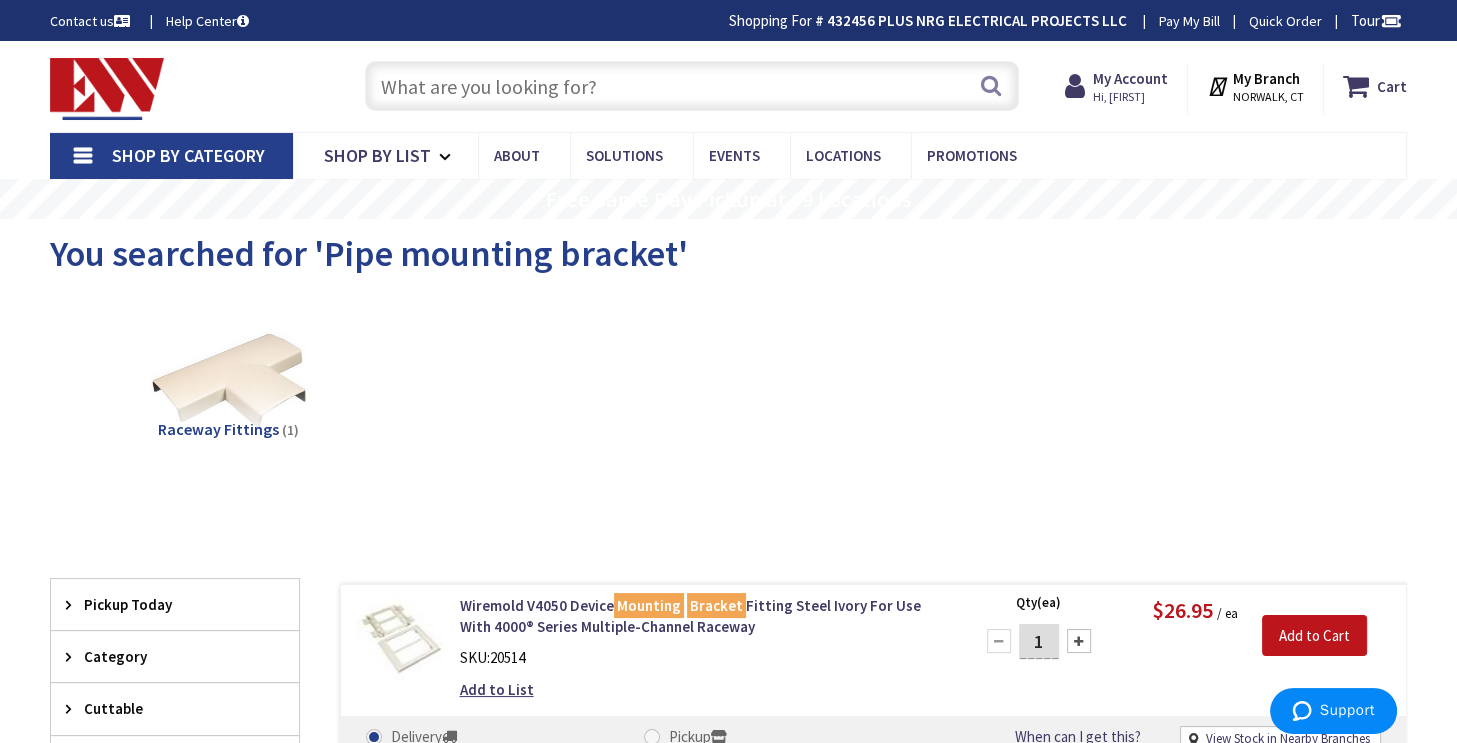 click at bounding box center [692, 86] 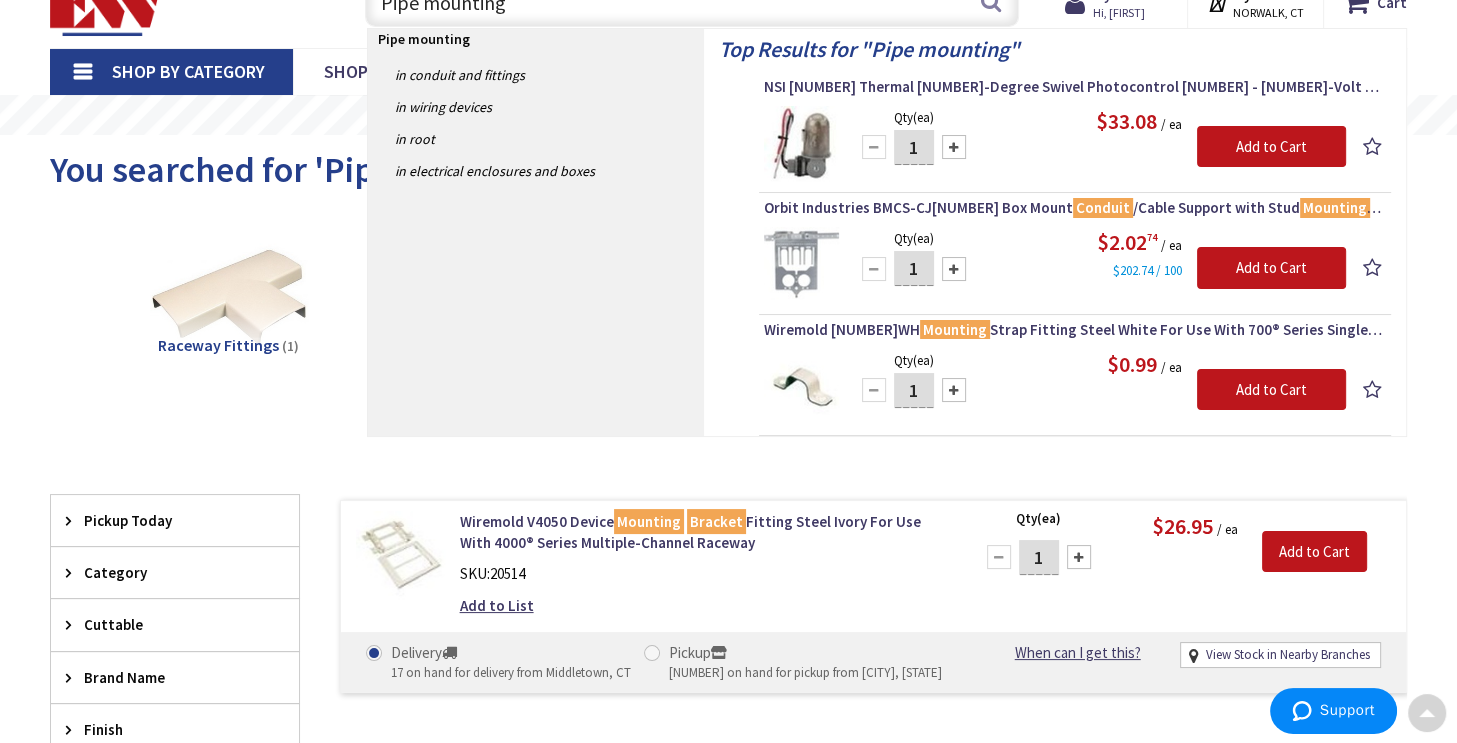 scroll, scrollTop: 0, scrollLeft: 0, axis: both 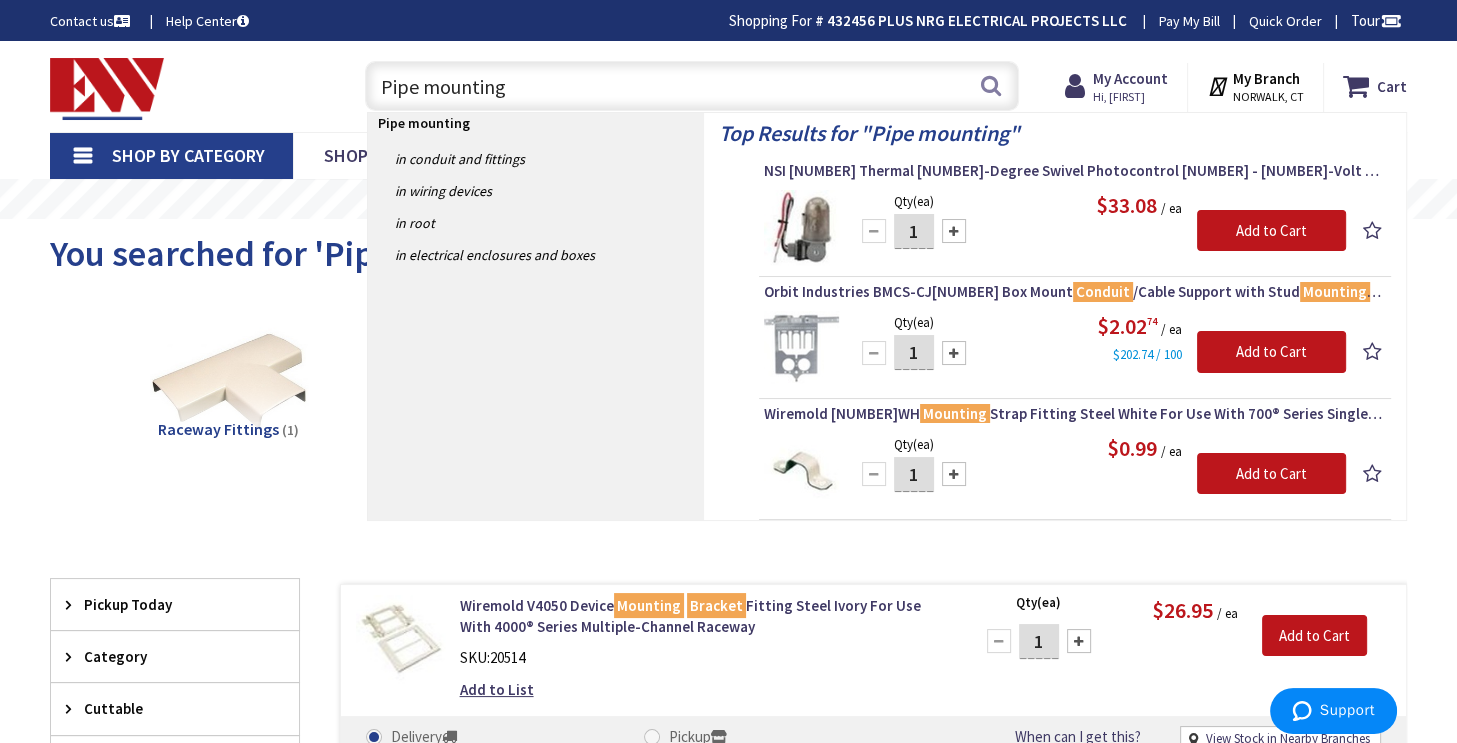 click on "Pipe mounting" at bounding box center (692, 86) 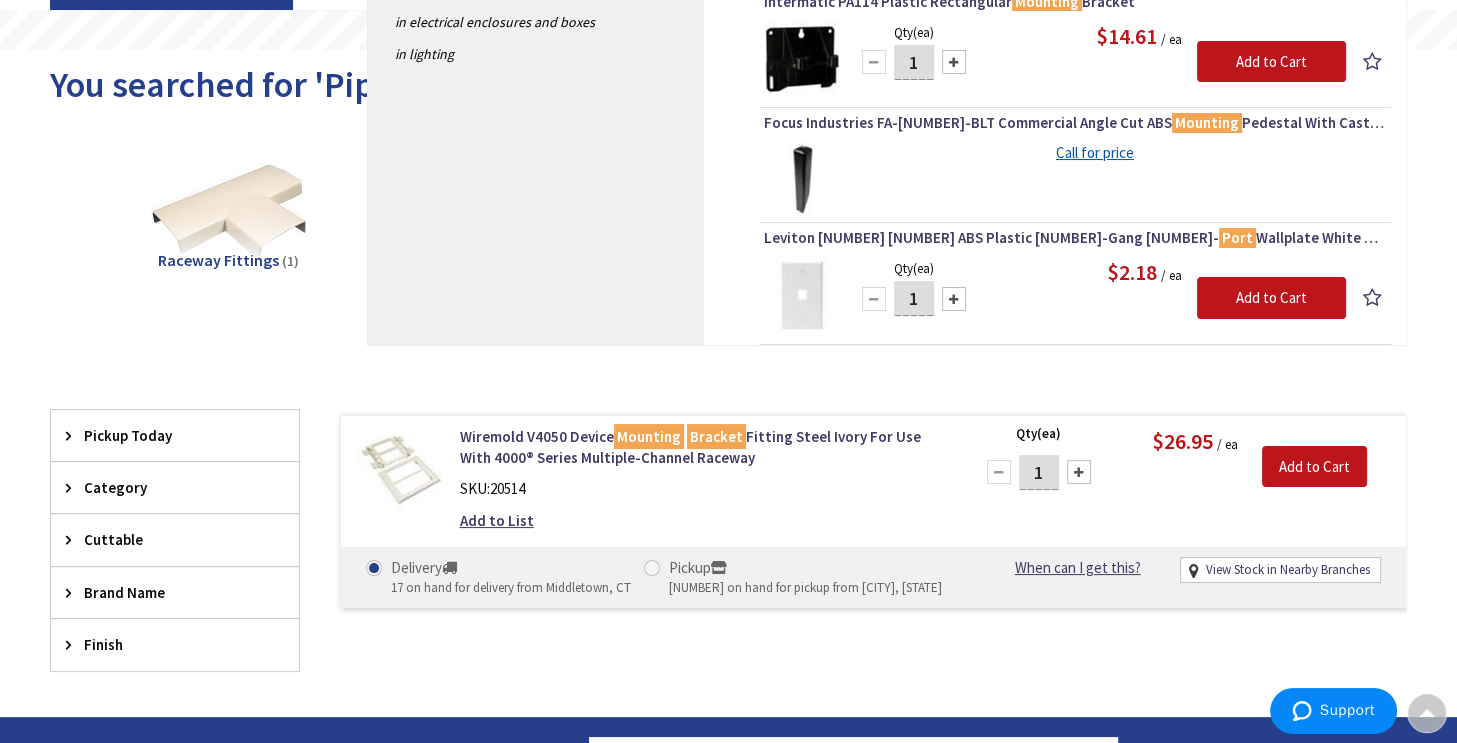 scroll, scrollTop: 0, scrollLeft: 0, axis: both 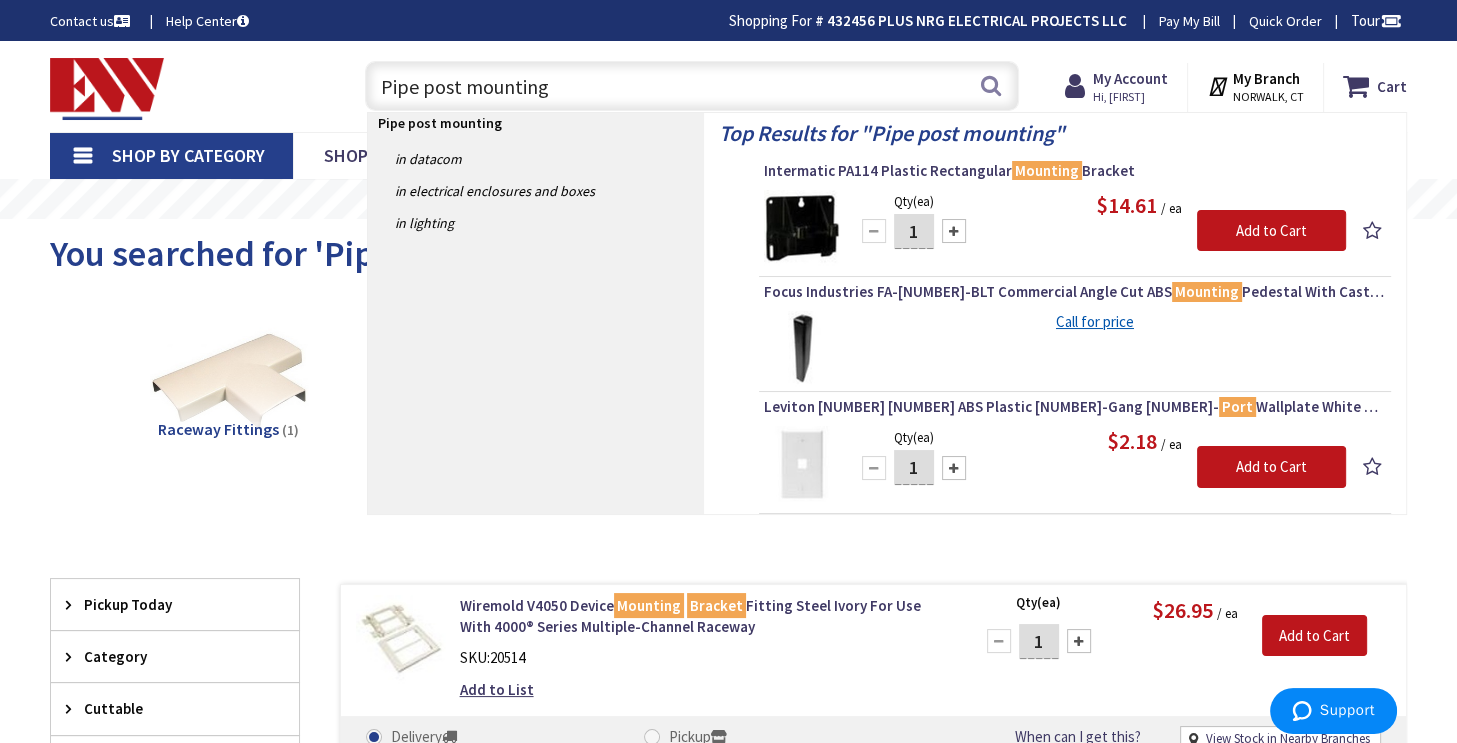 click on "Pipe post mounting" at bounding box center (692, 86) 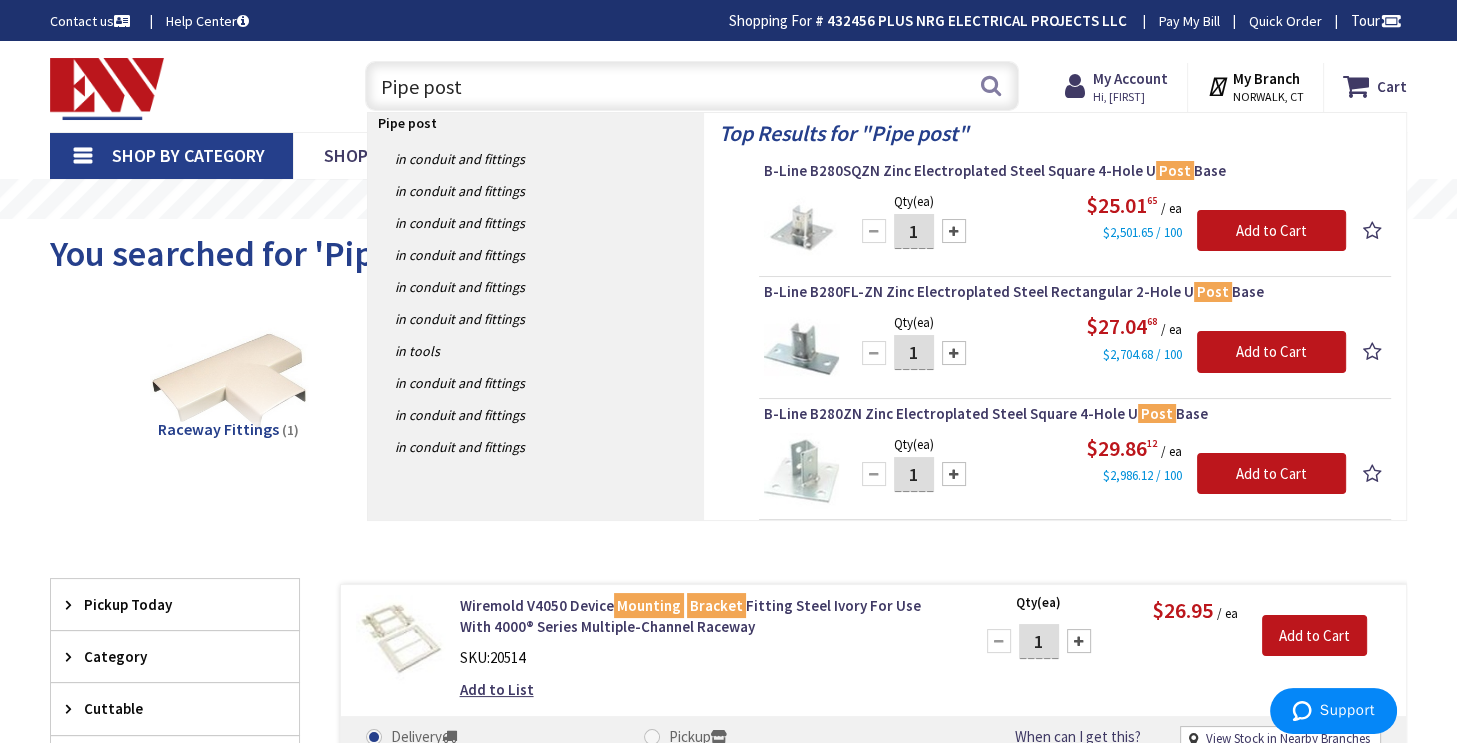 click on "Pipe post" at bounding box center [692, 86] 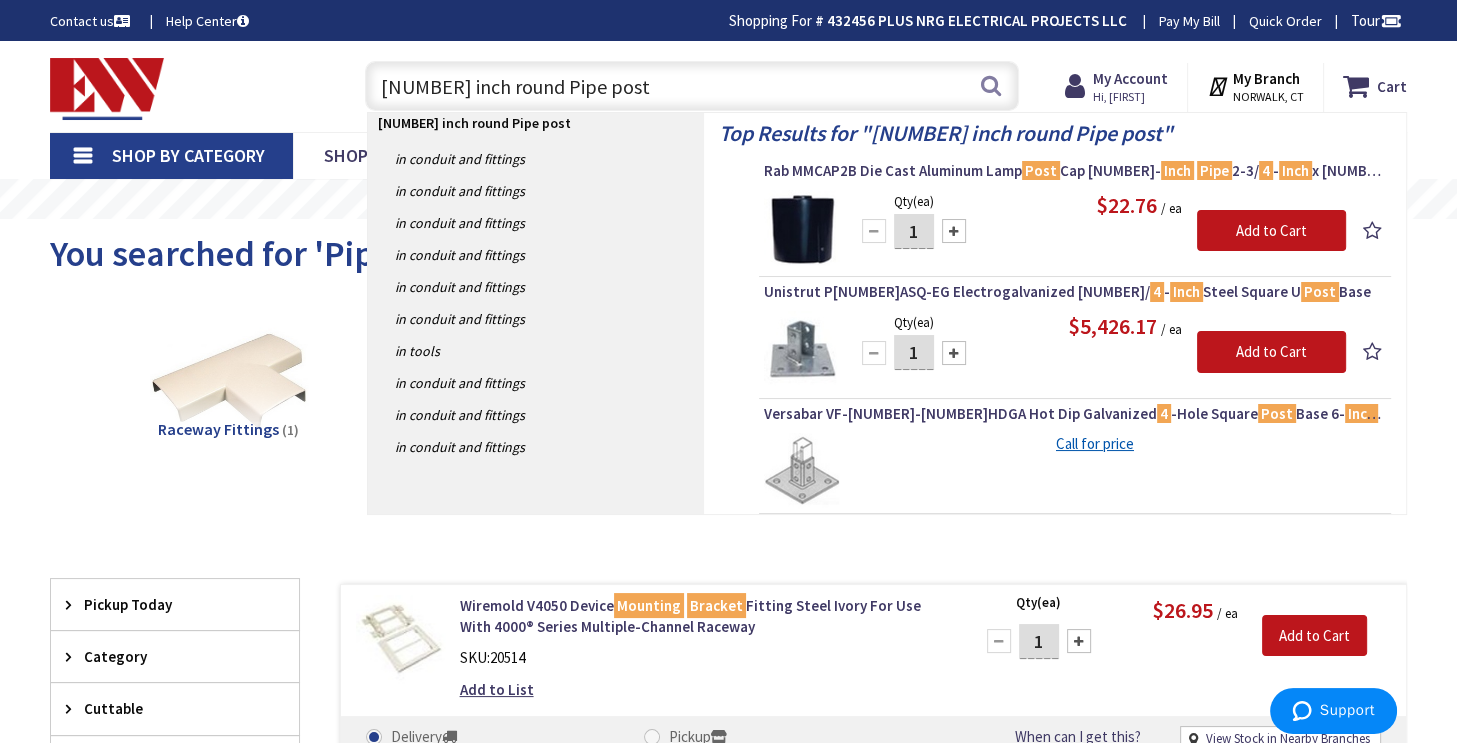 click on "4 inch round Pipe post" at bounding box center (692, 86) 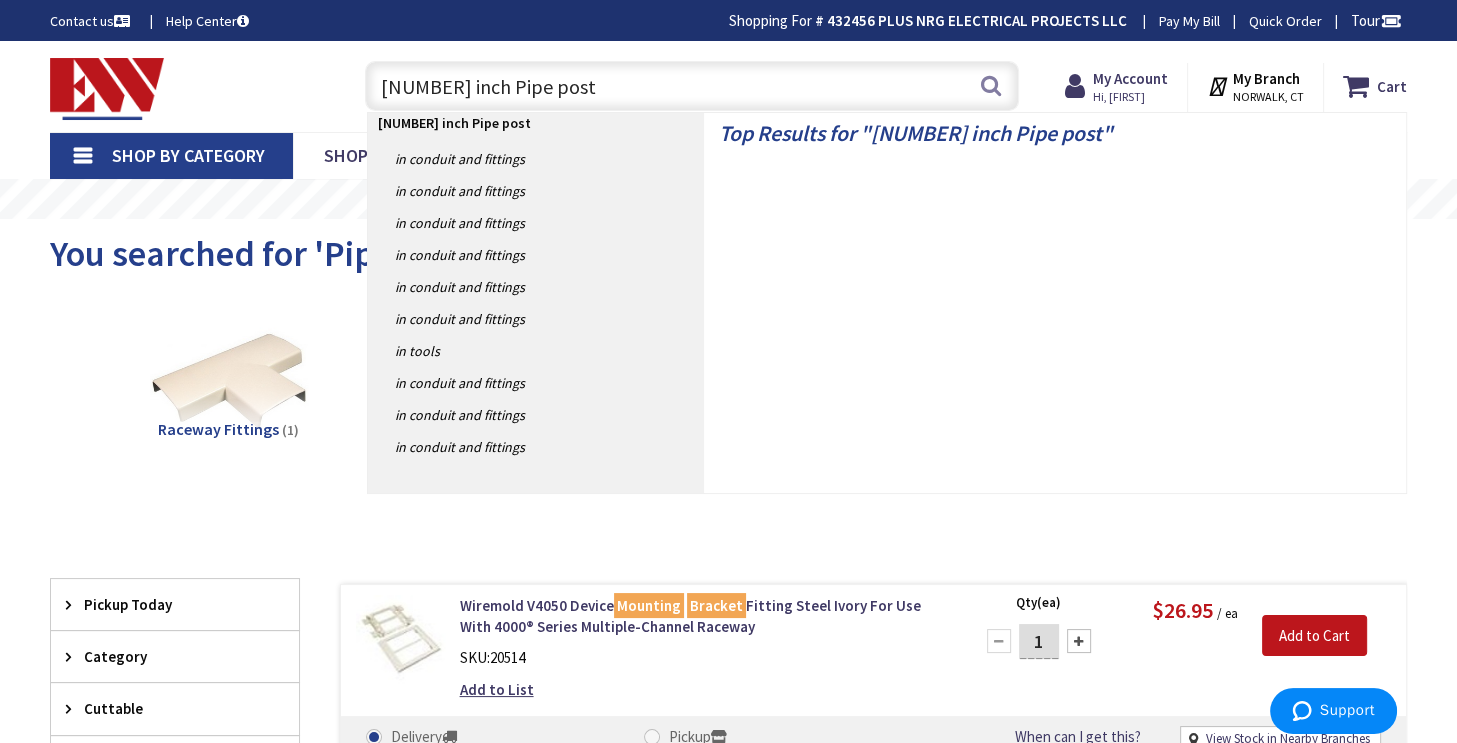 click on "4 inch Pipe post" at bounding box center (692, 86) 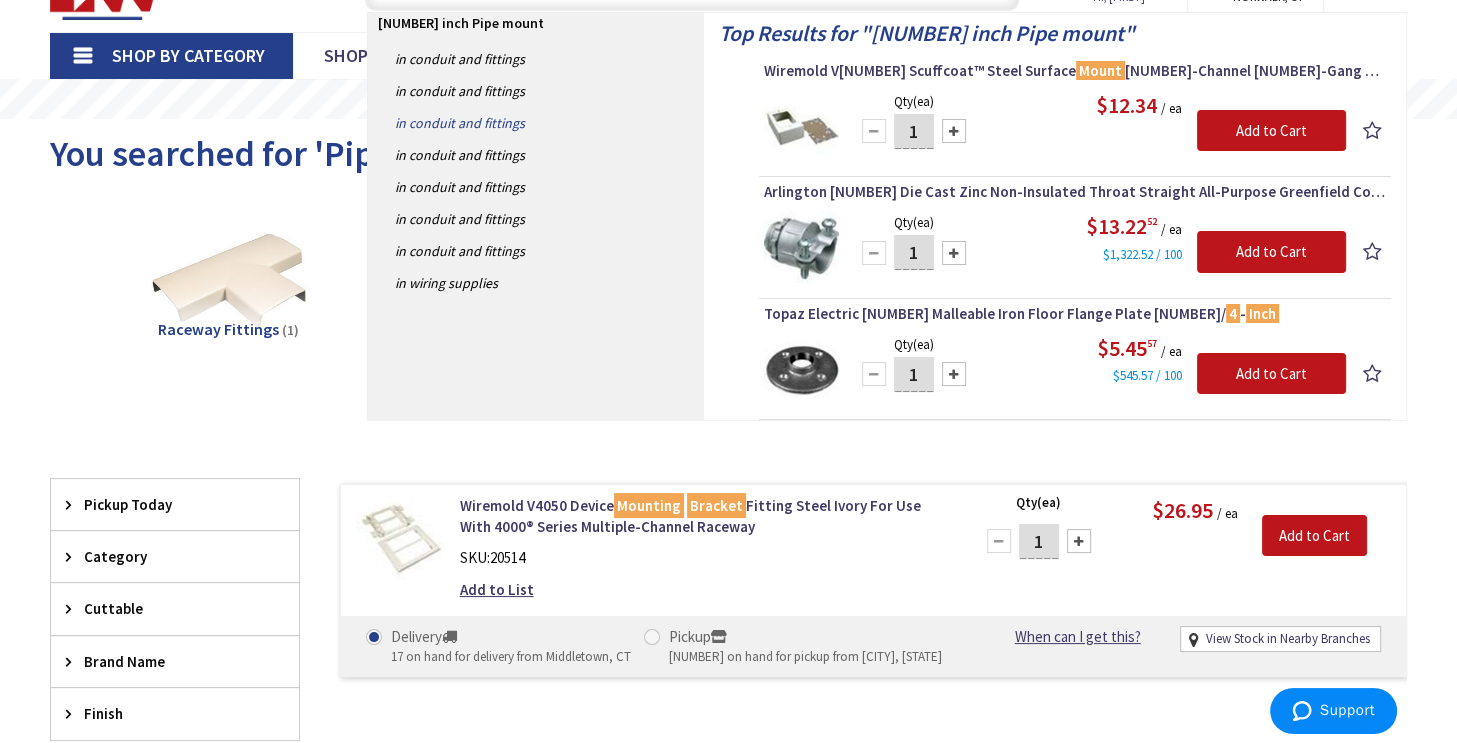 scroll, scrollTop: 0, scrollLeft: 0, axis: both 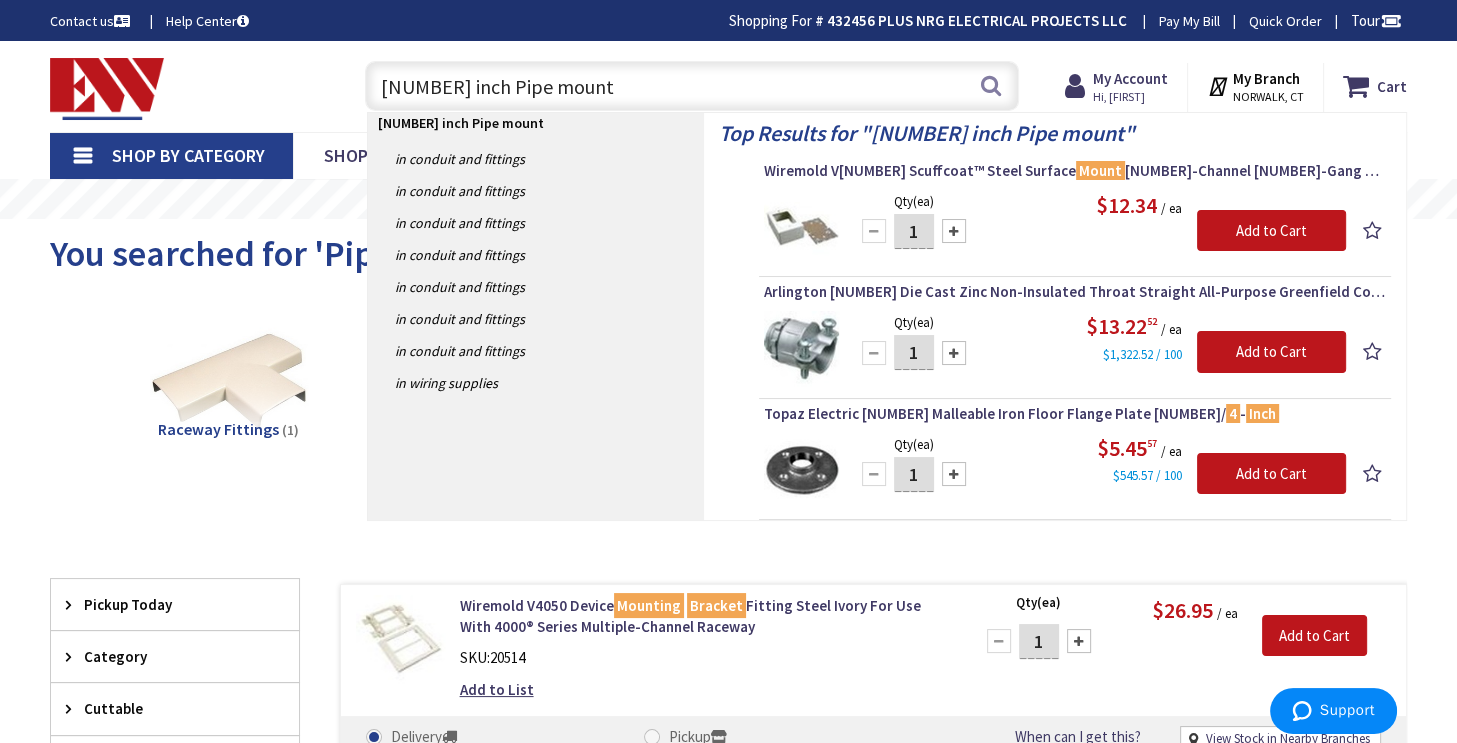click on "4 inch Pipe mount" at bounding box center (692, 86) 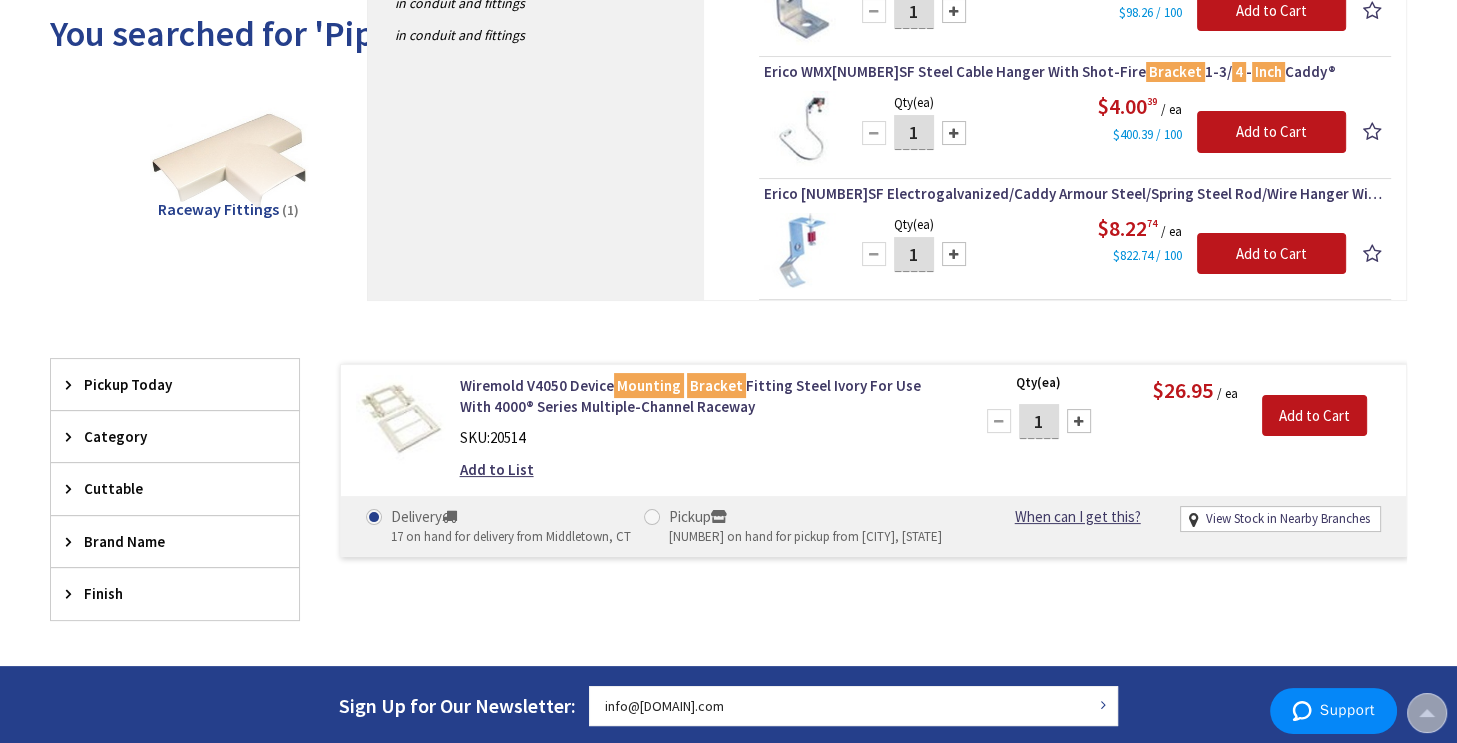 scroll, scrollTop: 0, scrollLeft: 0, axis: both 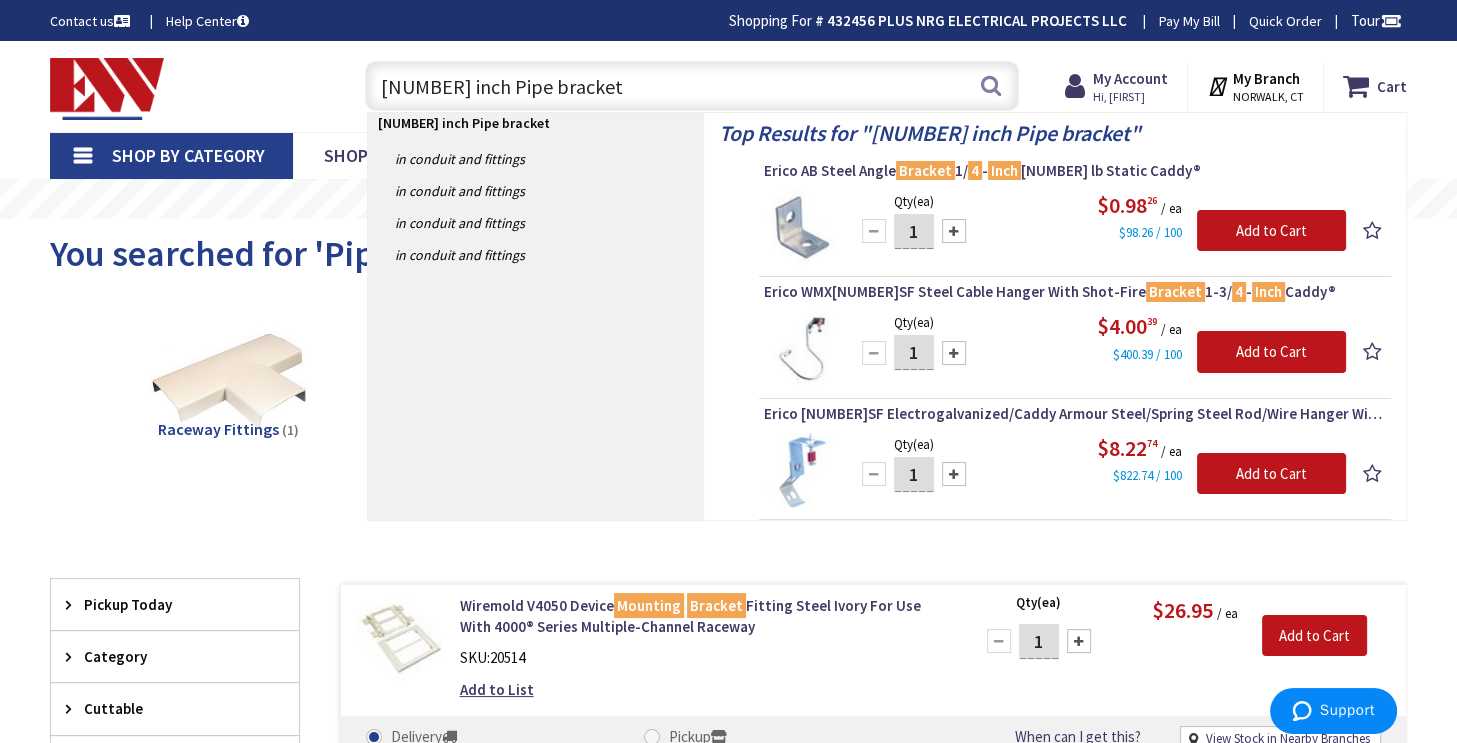 drag, startPoint x: 566, startPoint y: 83, endPoint x: 372, endPoint y: 83, distance: 194 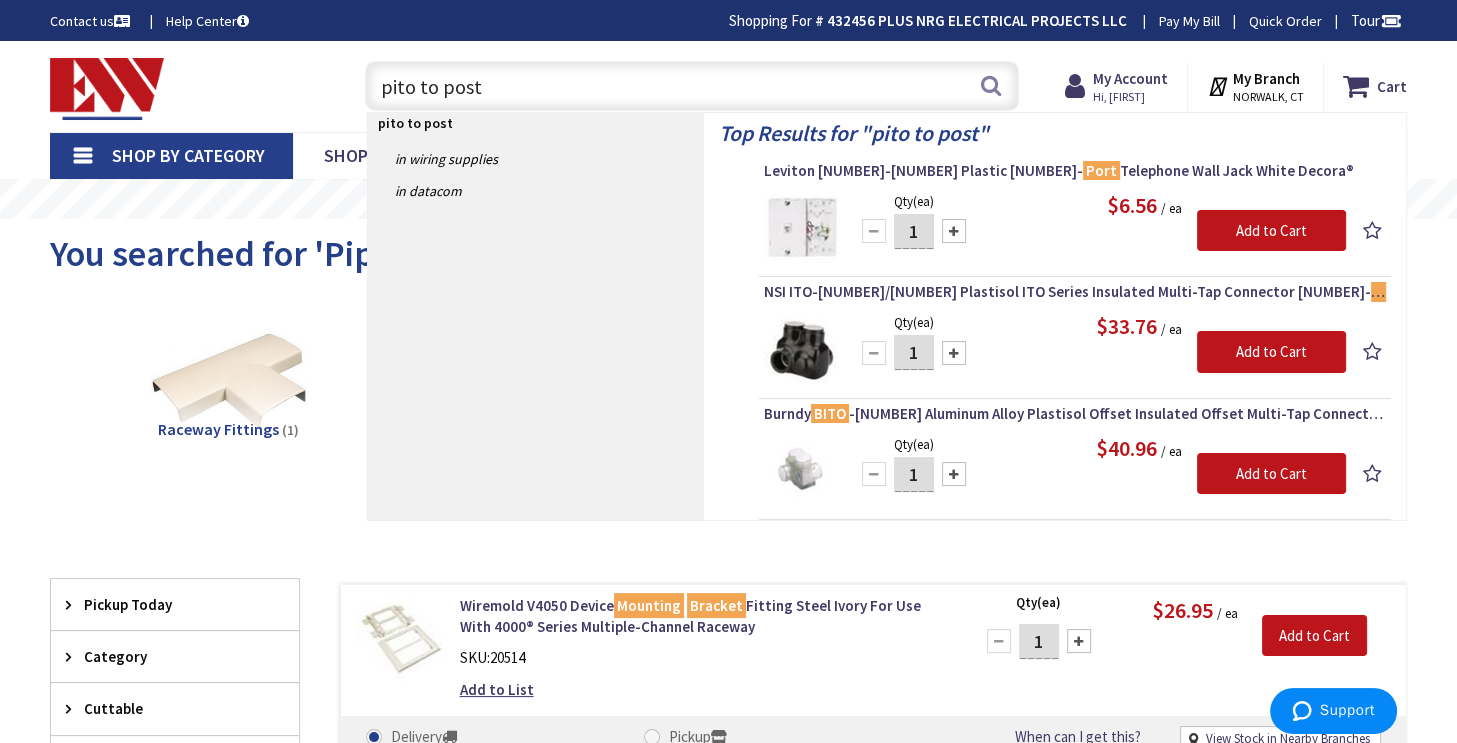 click on "pito to post" at bounding box center [692, 86] 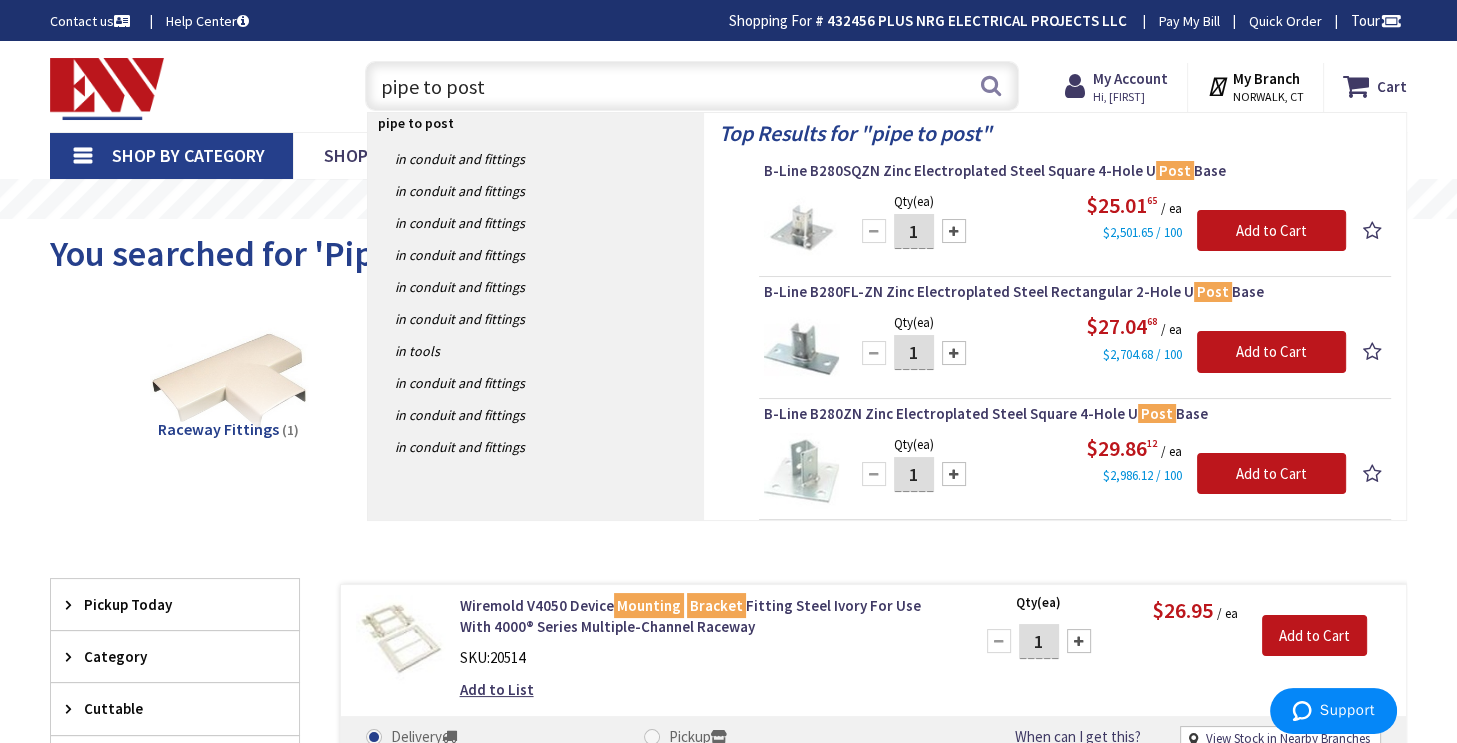 click on "pipe to post" at bounding box center (692, 86) 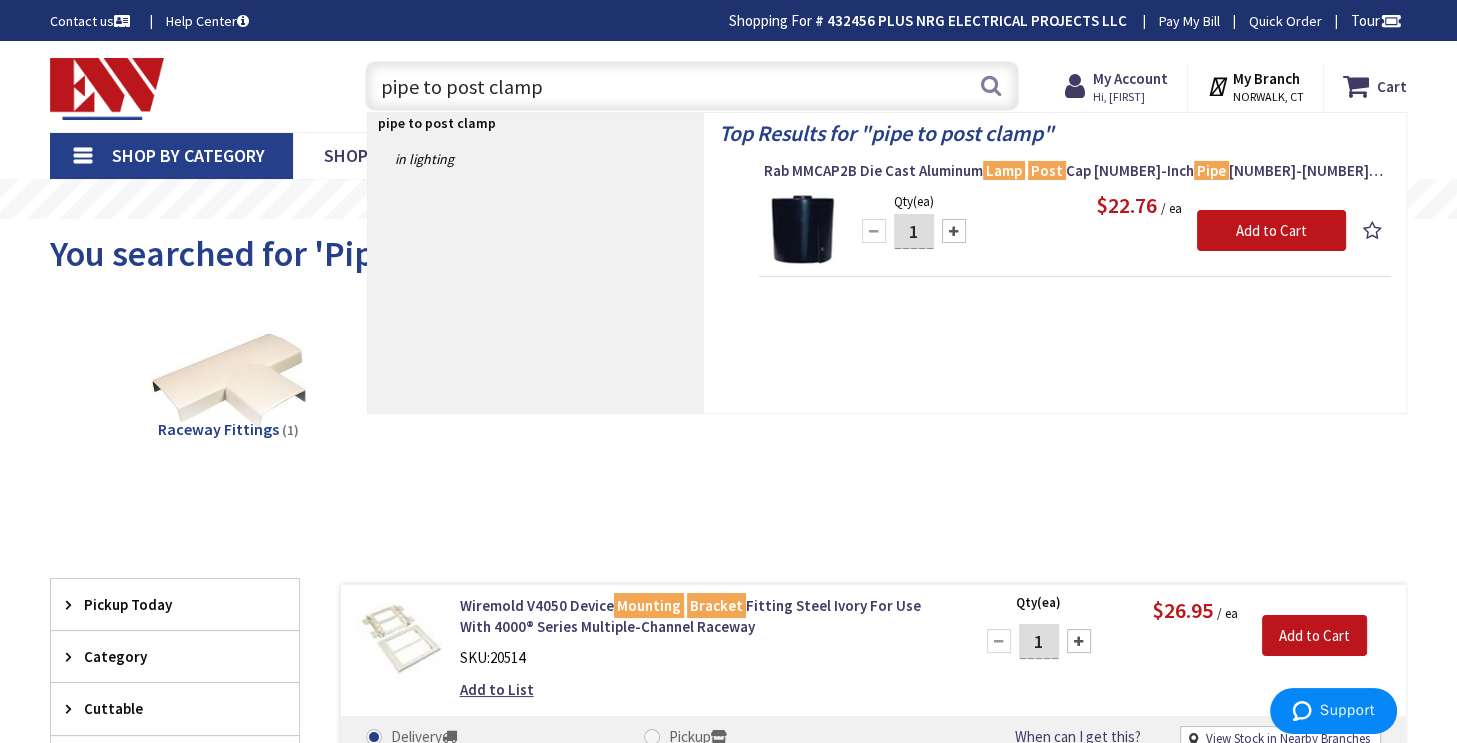 drag, startPoint x: 403, startPoint y: 95, endPoint x: 379, endPoint y: 98, distance: 24.186773 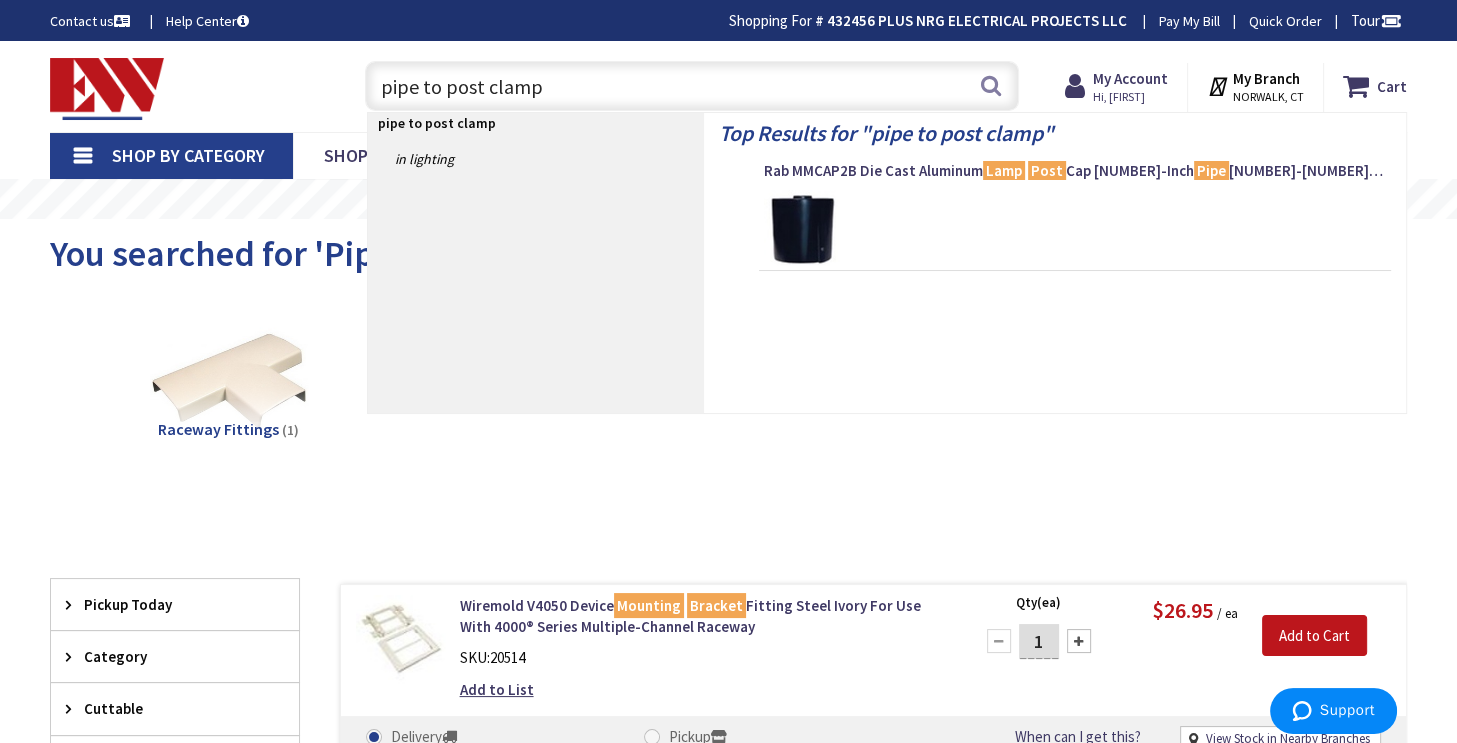 click on "pipe to post clamp" at bounding box center [692, 86] 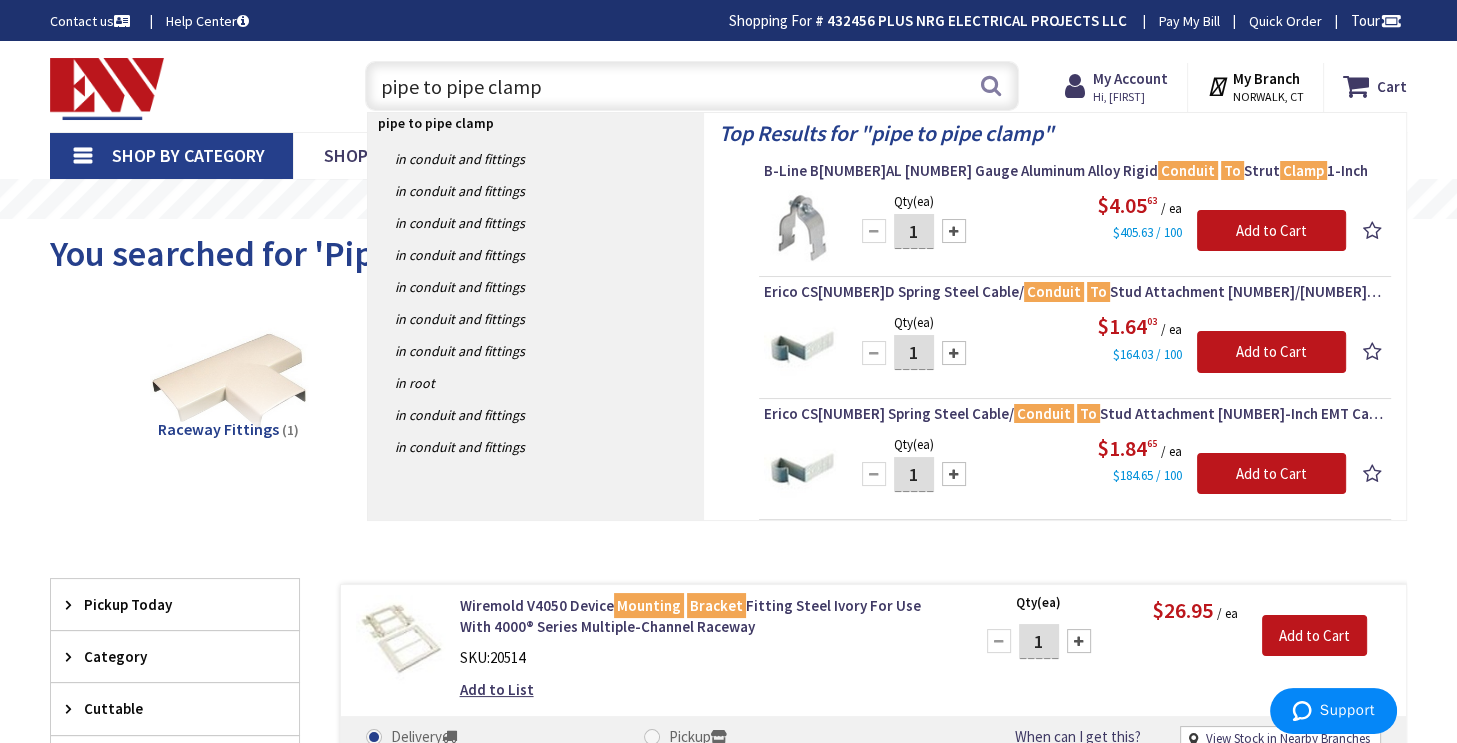 click on "pipe to pipe clamp" at bounding box center (692, 86) 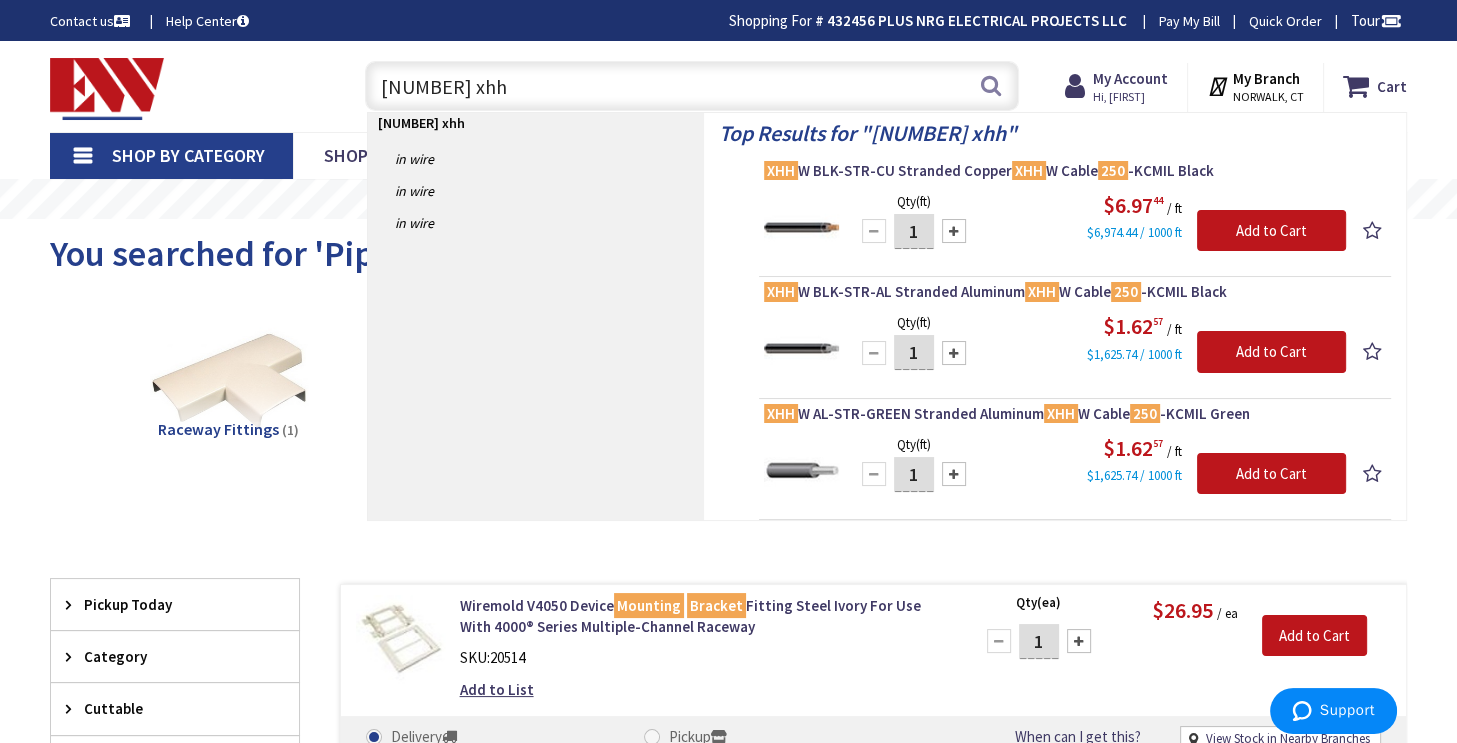 type on "250 xhhw" 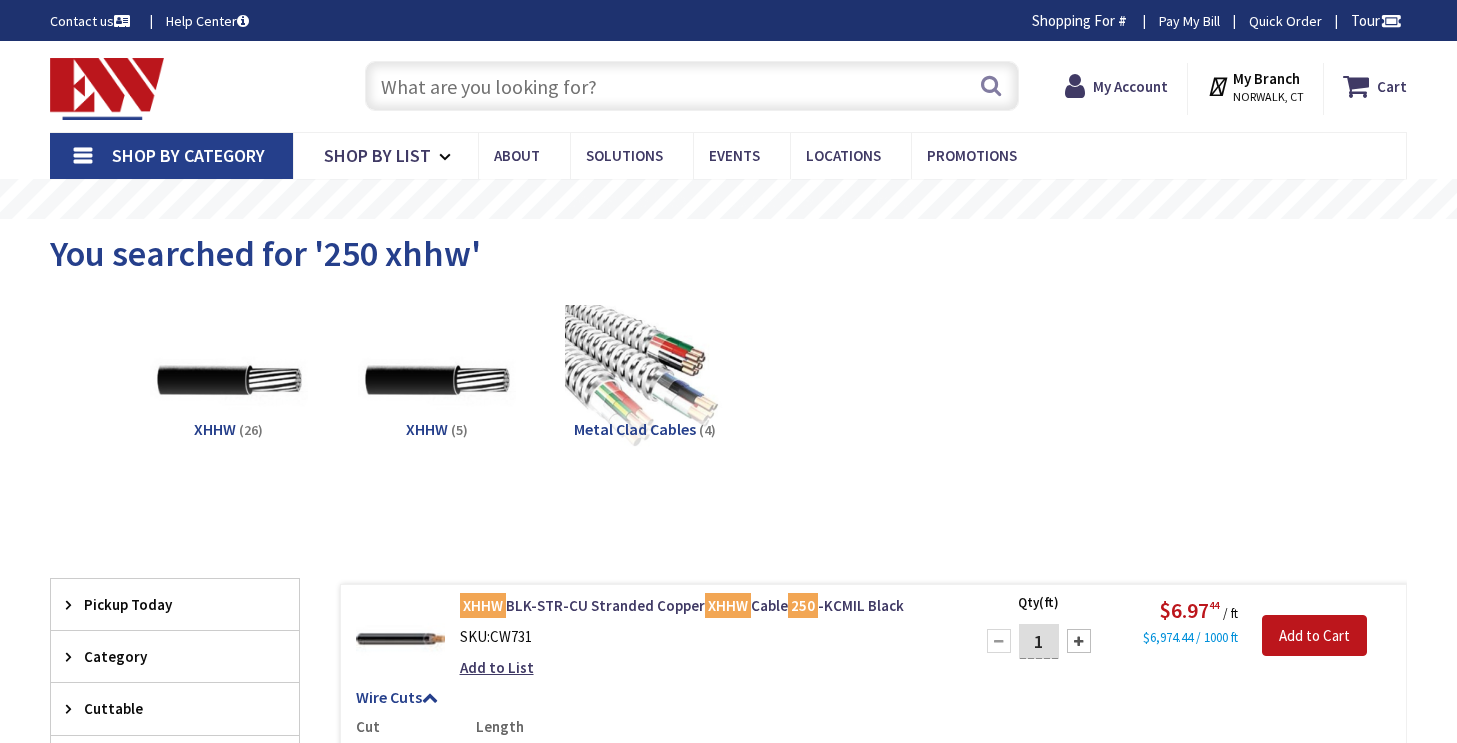 scroll, scrollTop: 0, scrollLeft: 0, axis: both 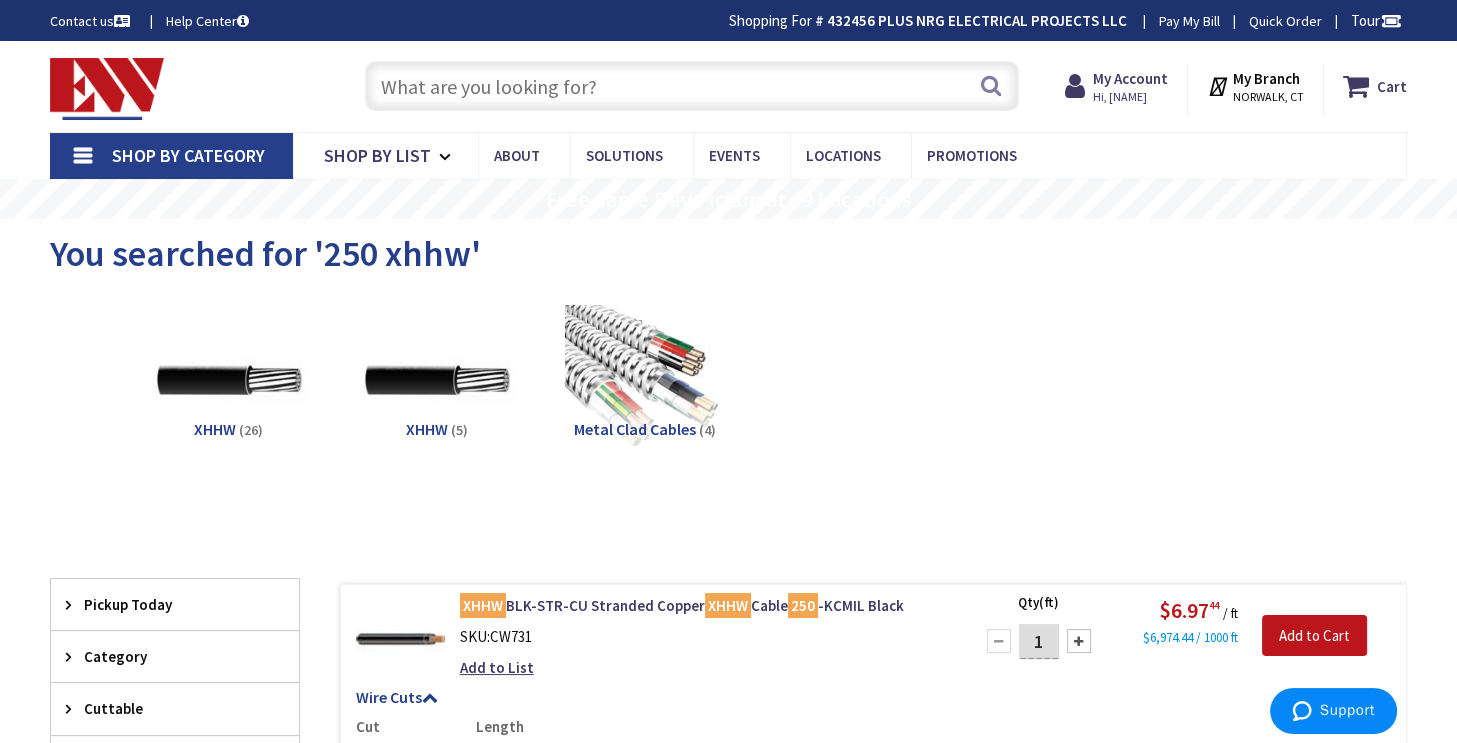 click on "You searched for '250 xhhw'" at bounding box center [265, 253] 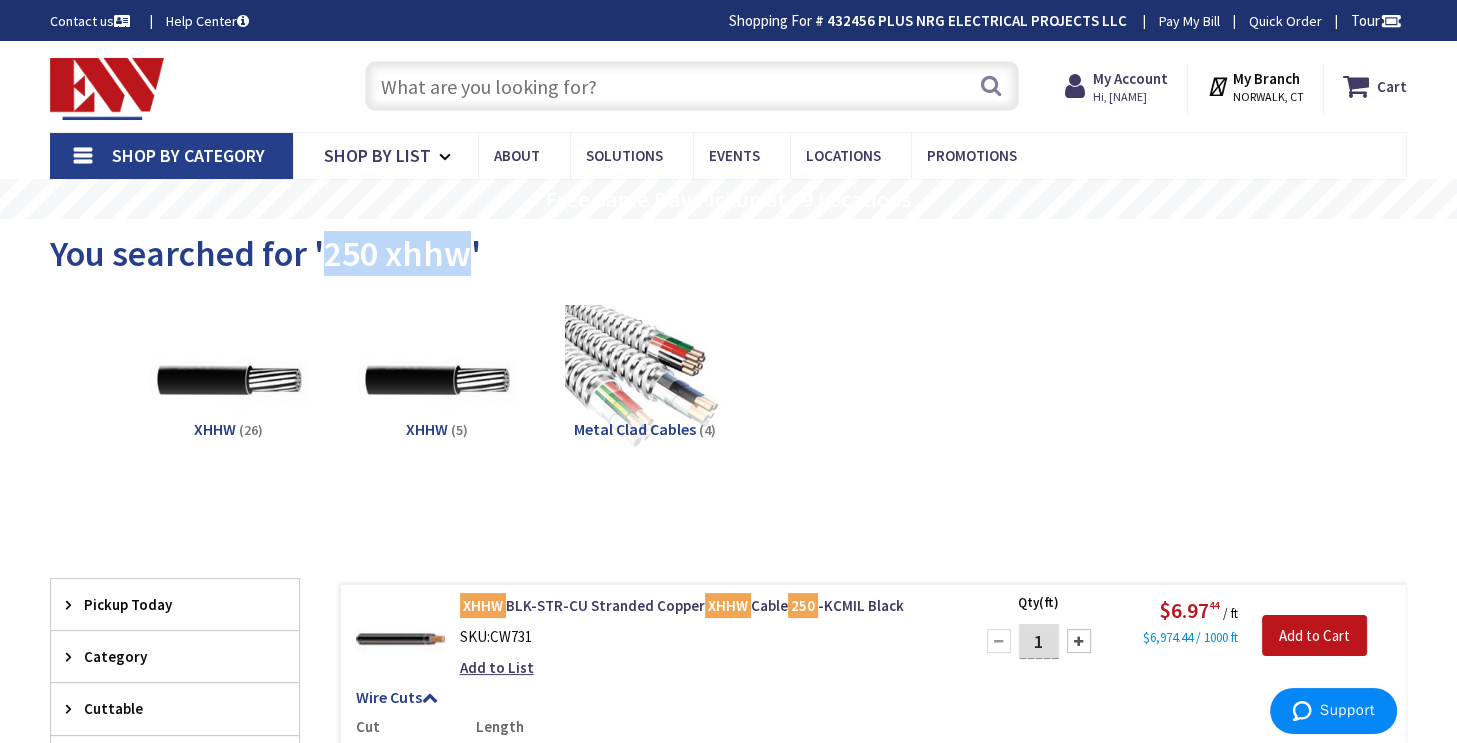 drag, startPoint x: 408, startPoint y: 251, endPoint x: 361, endPoint y: 247, distance: 47.169907 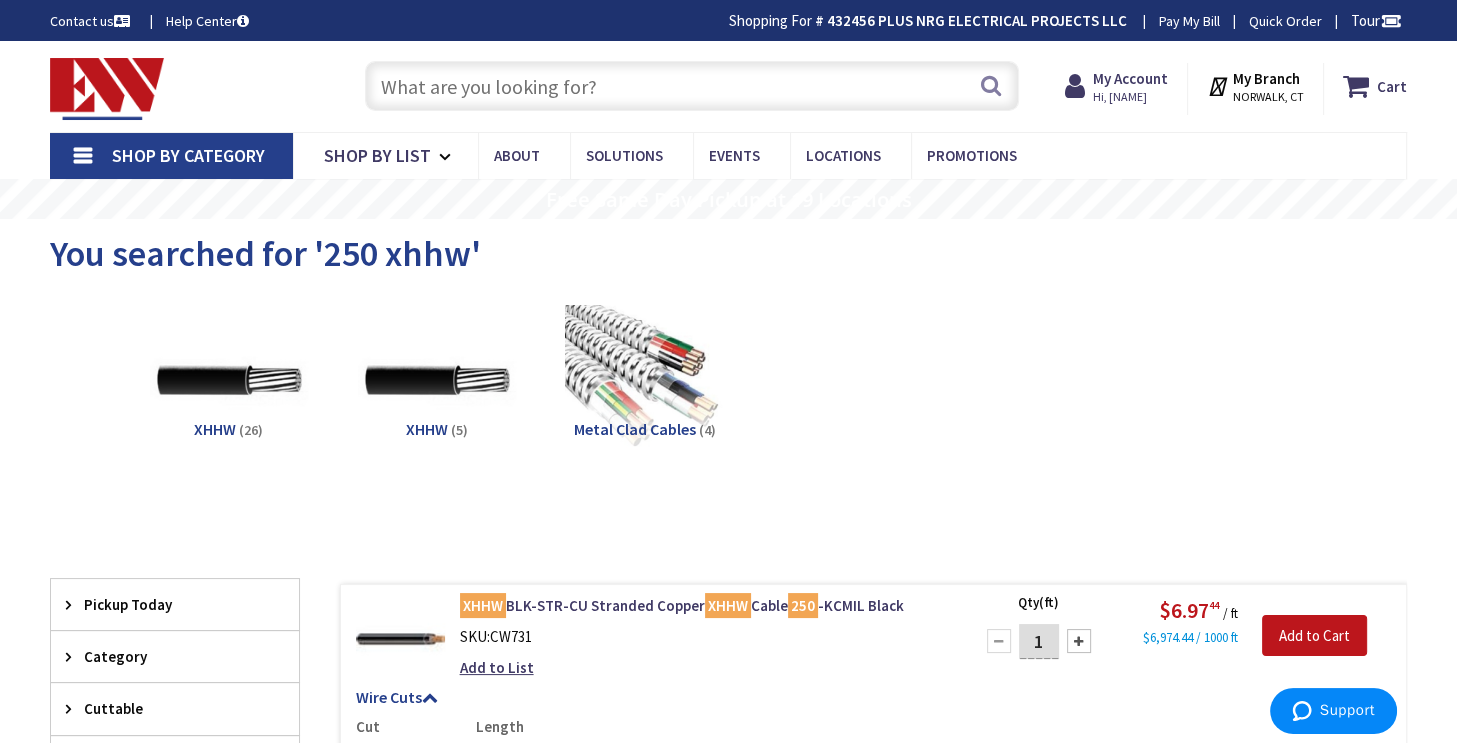 click at bounding box center [692, 86] 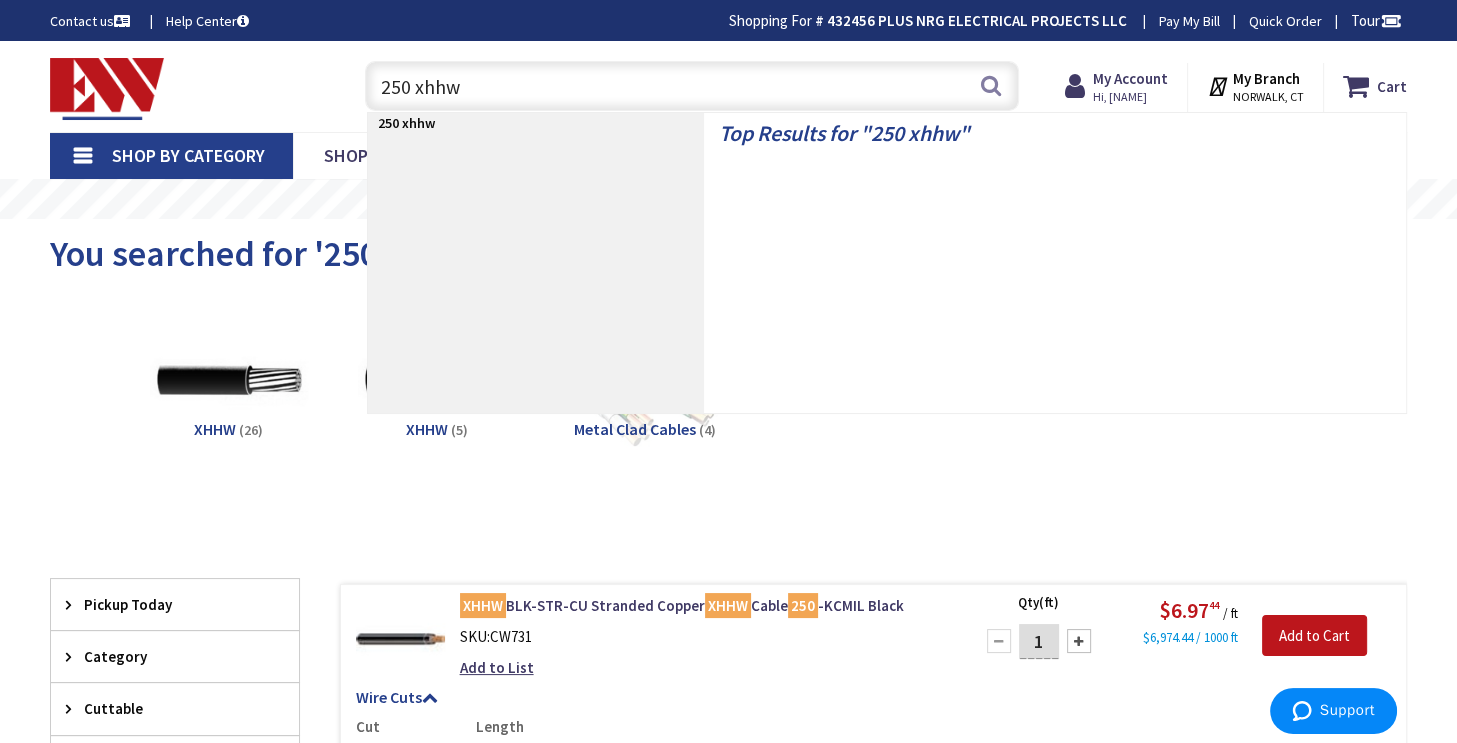 click on "250 xhhw" at bounding box center (692, 86) 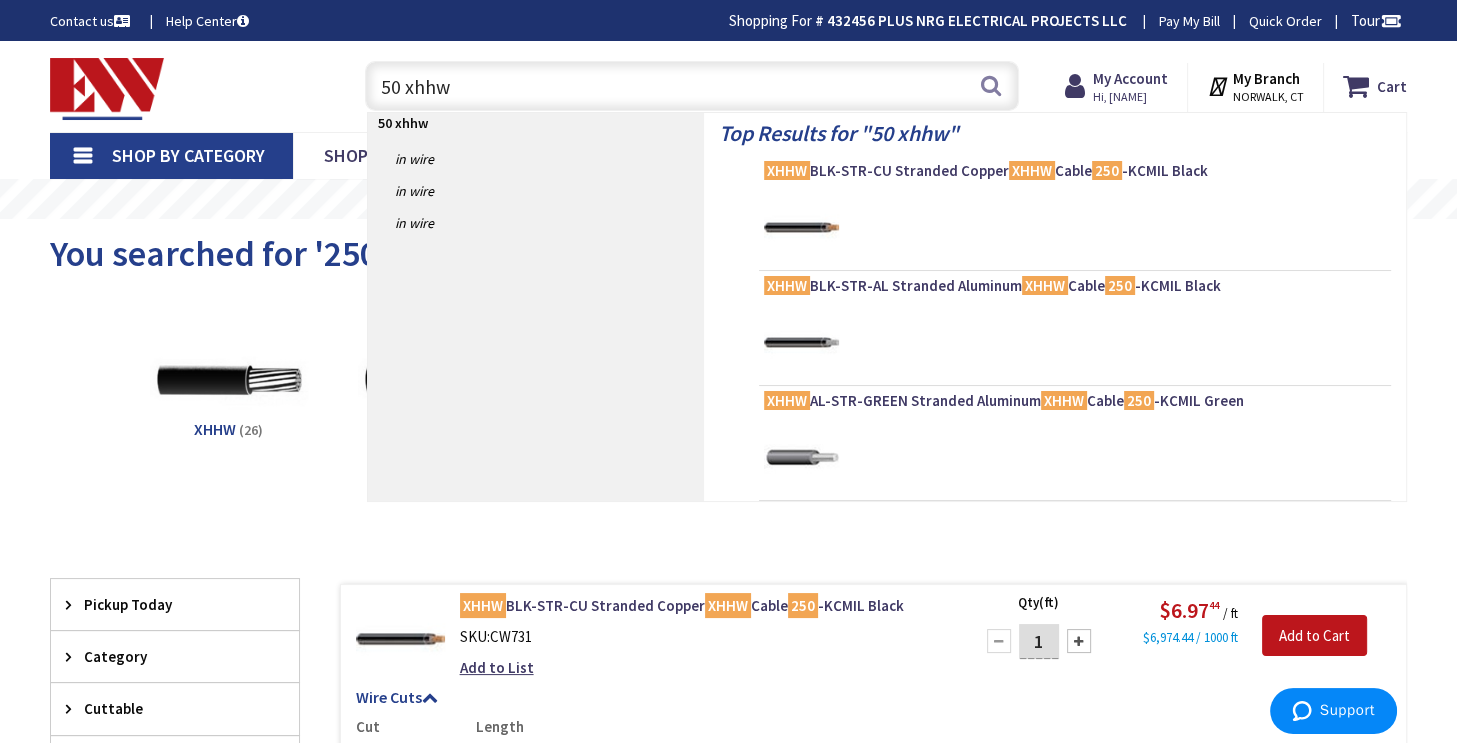 type on "750 xhhw" 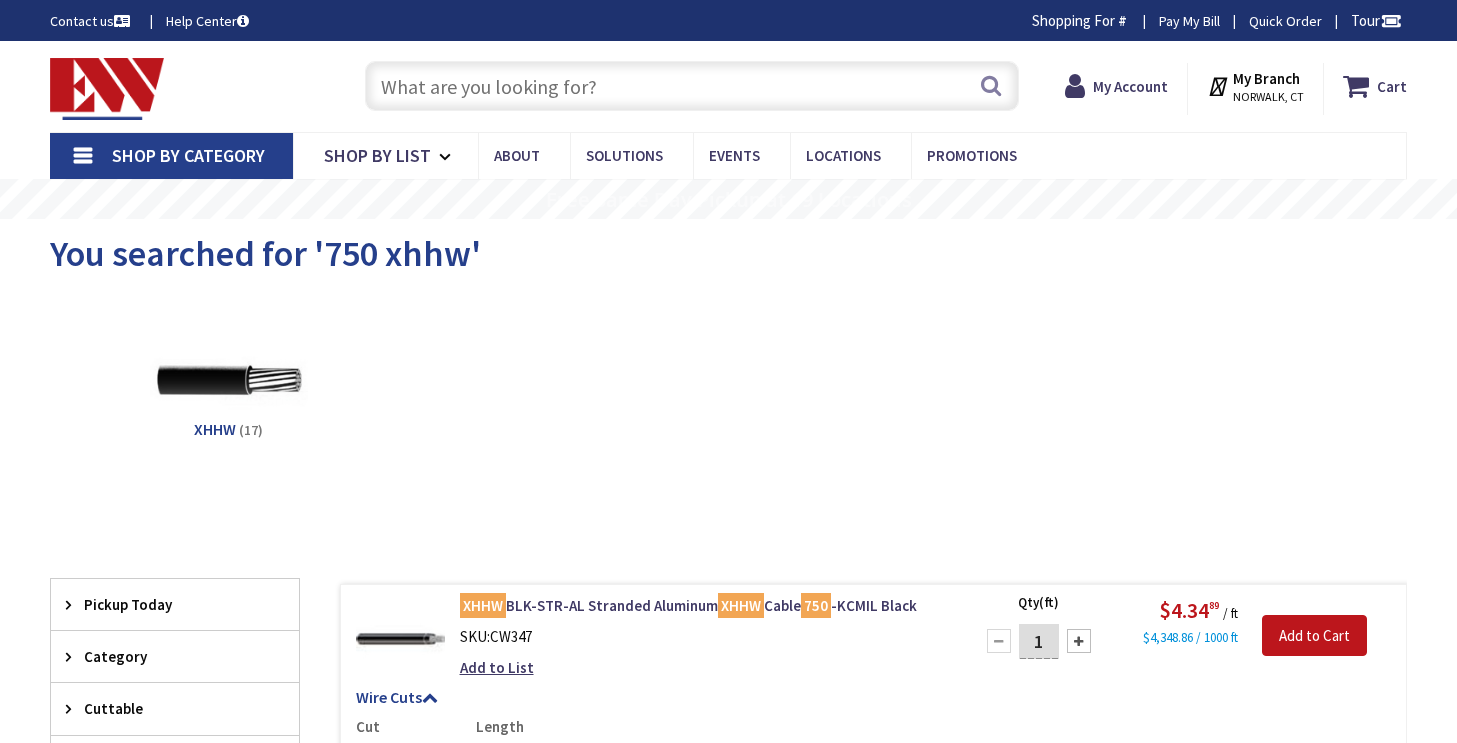 scroll, scrollTop: 0, scrollLeft: 0, axis: both 